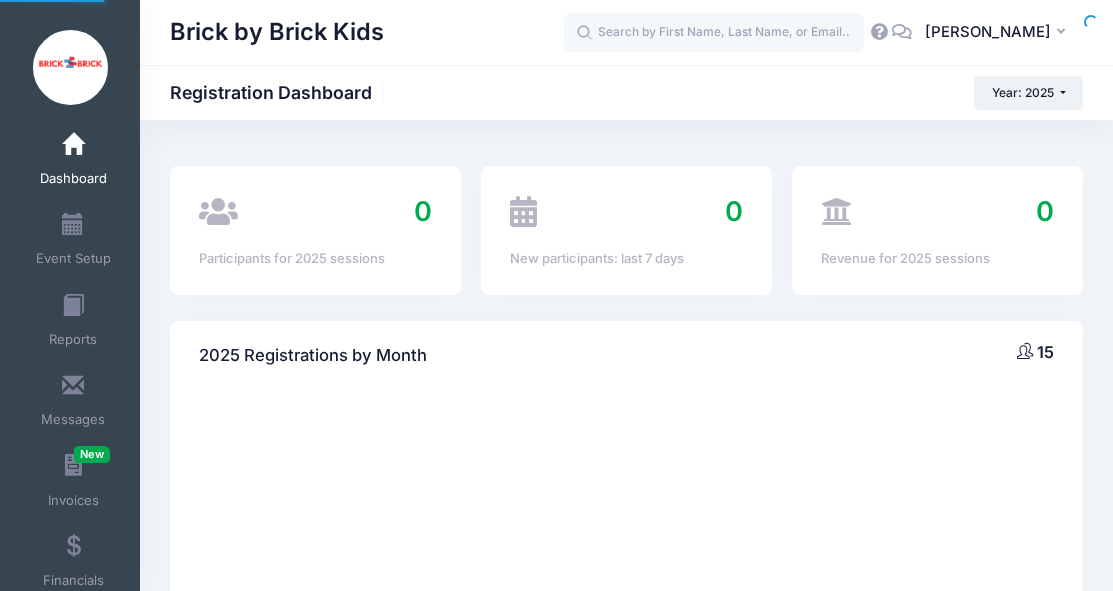 scroll, scrollTop: 0, scrollLeft: 0, axis: both 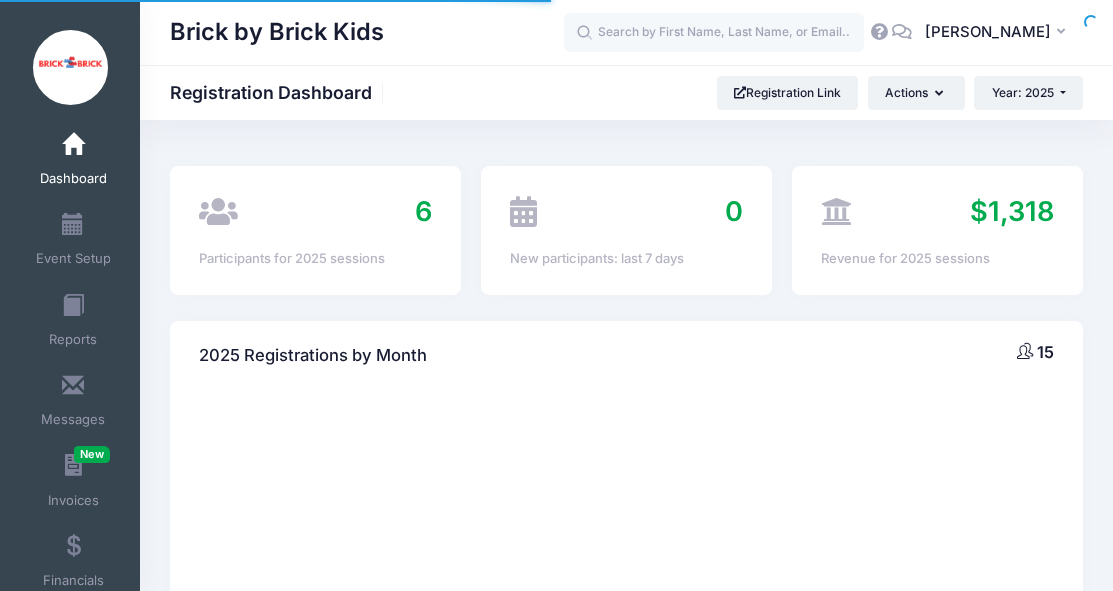 select 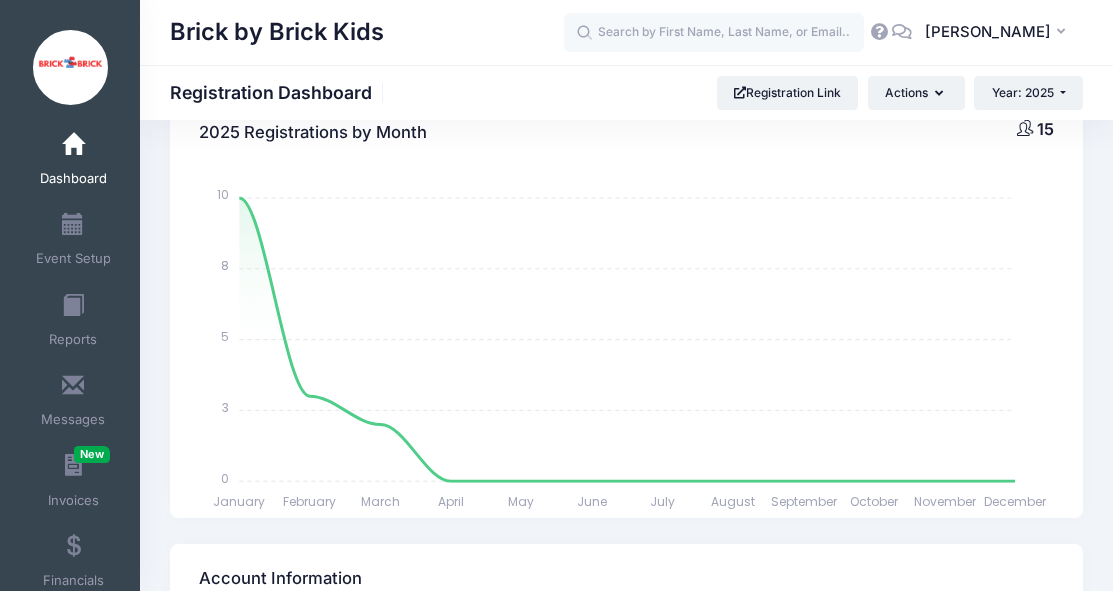 scroll, scrollTop: 0, scrollLeft: 0, axis: both 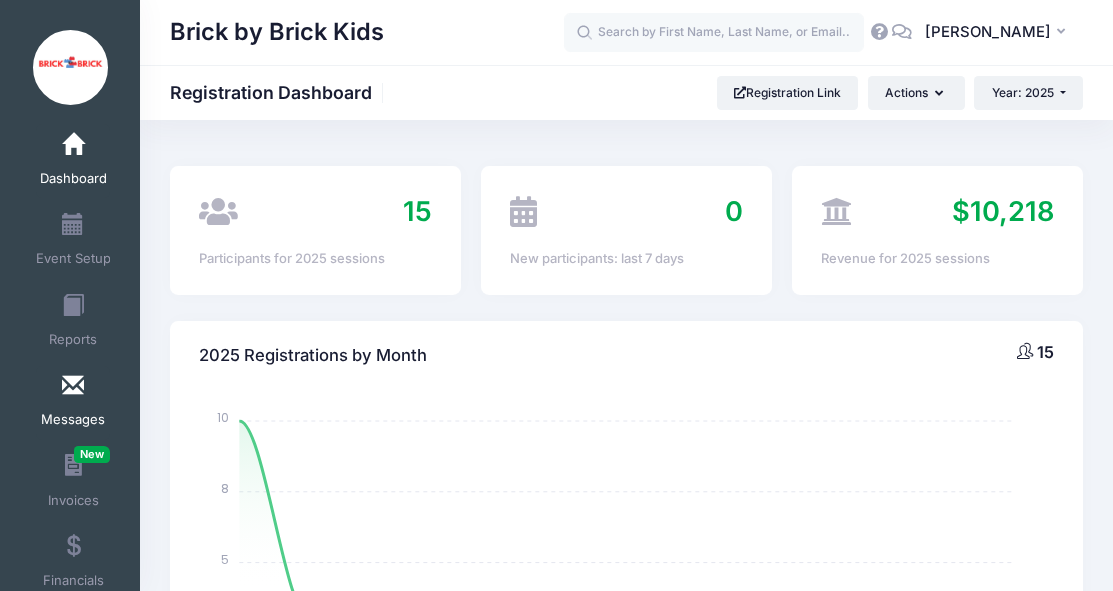 click at bounding box center [73, 386] 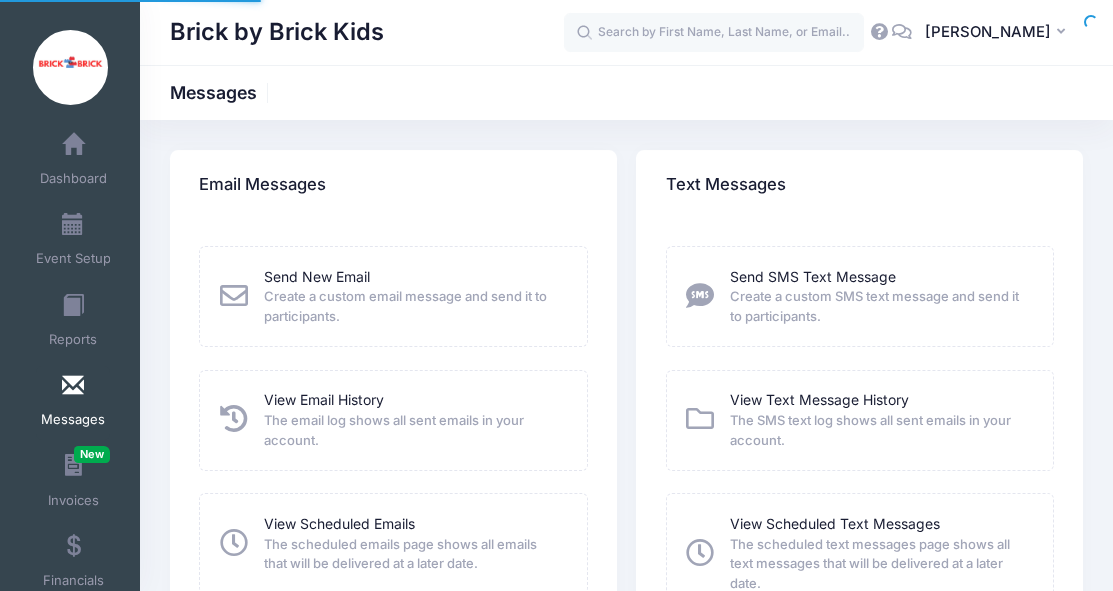 scroll, scrollTop: 0, scrollLeft: 0, axis: both 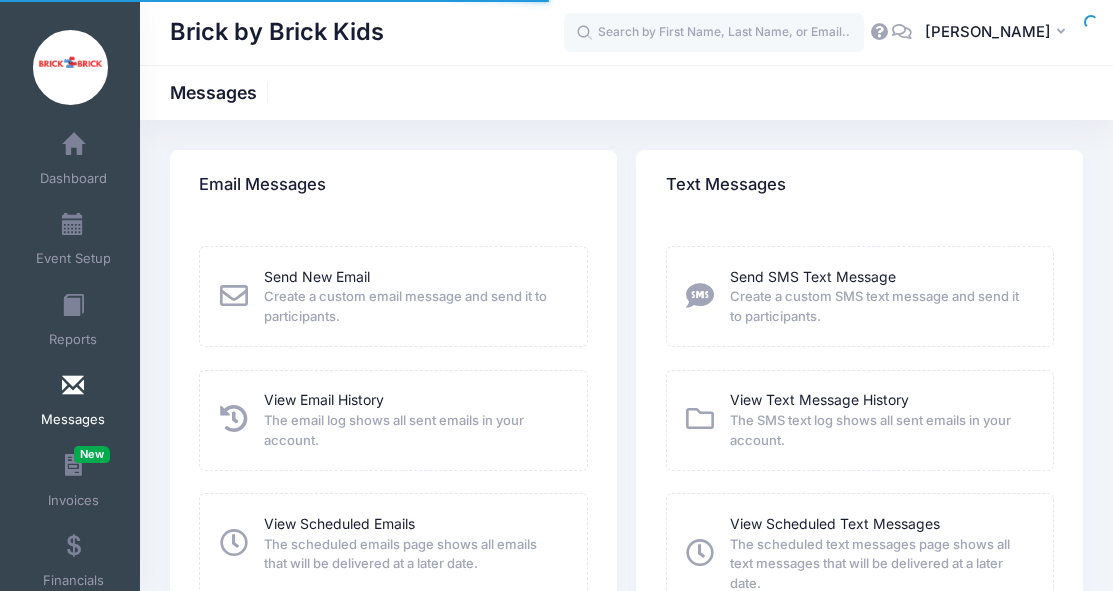 click on "Create a custom email message and send it to participants." at bounding box center (412, 306) 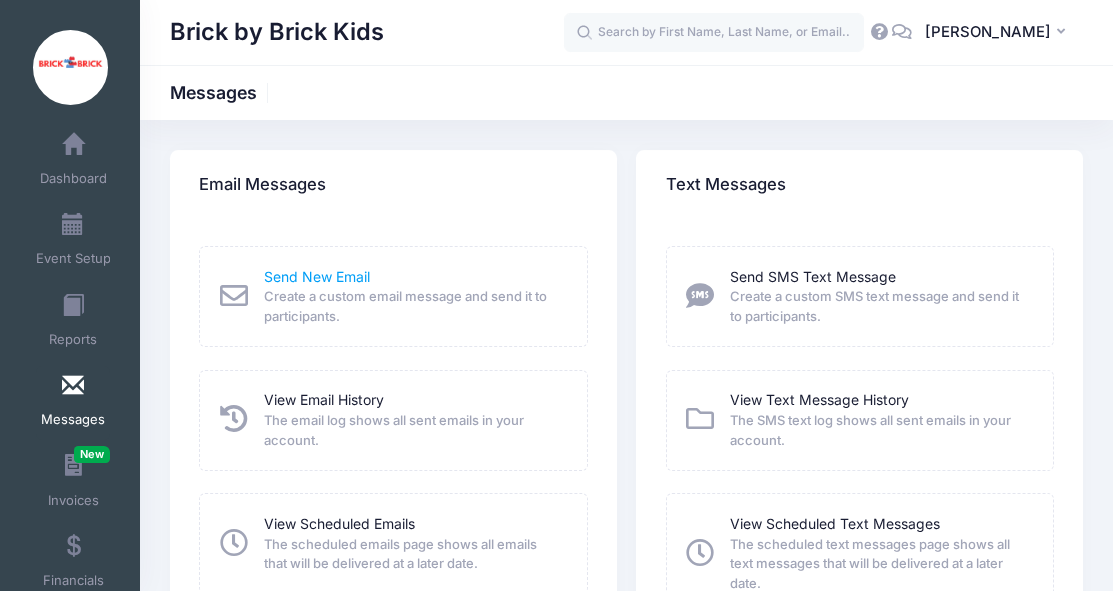 click on "Send New Email" at bounding box center (317, 276) 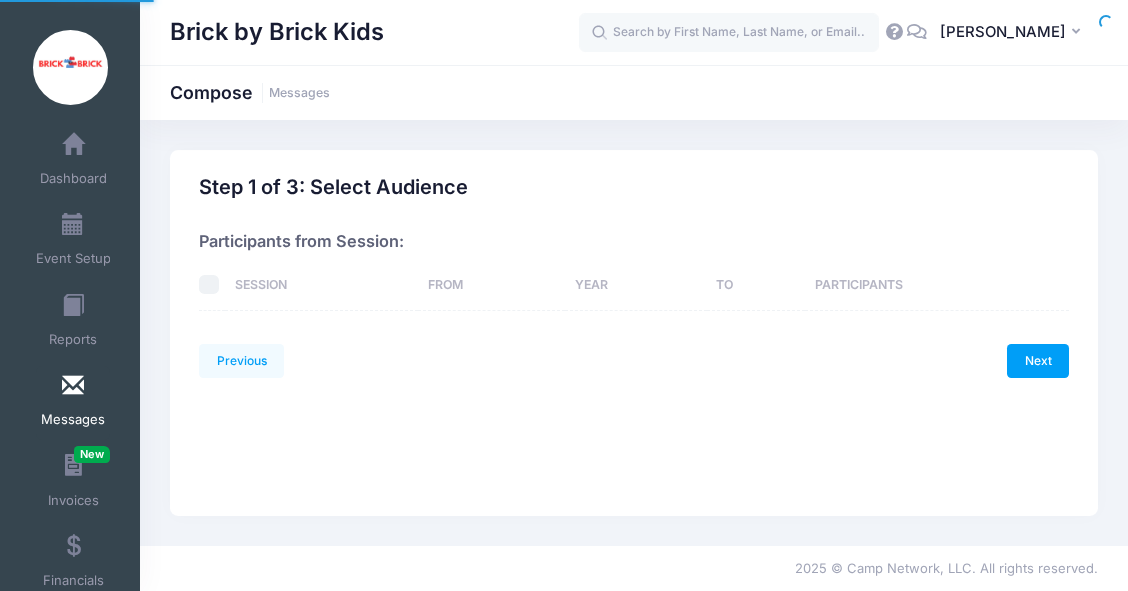 scroll, scrollTop: 0, scrollLeft: 0, axis: both 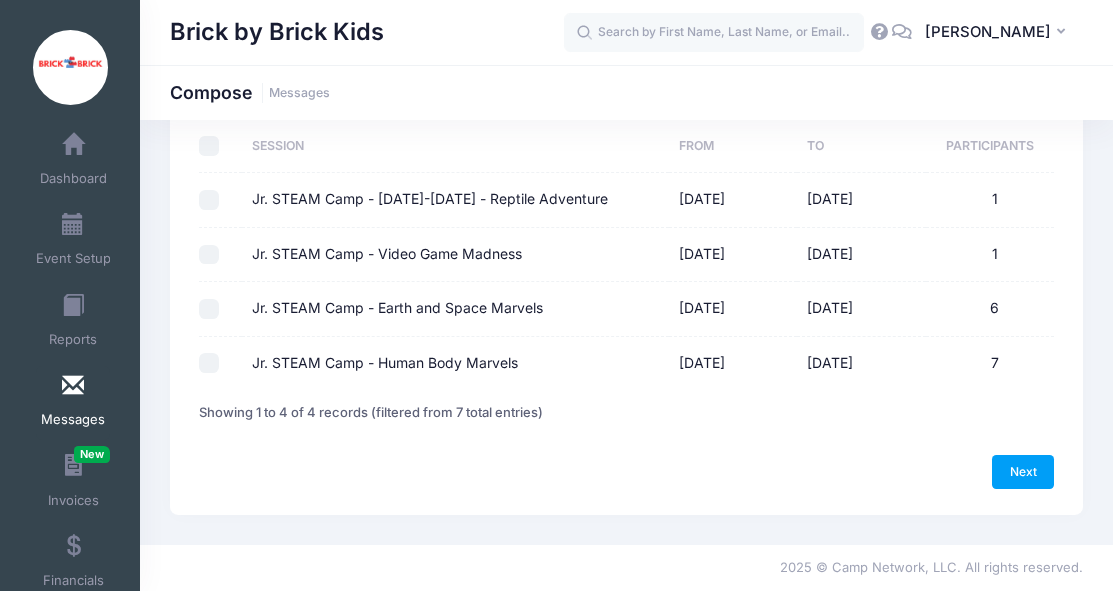 click on "Jr. STEAM Camp - Earth and Space Marvels" at bounding box center (209, 309) 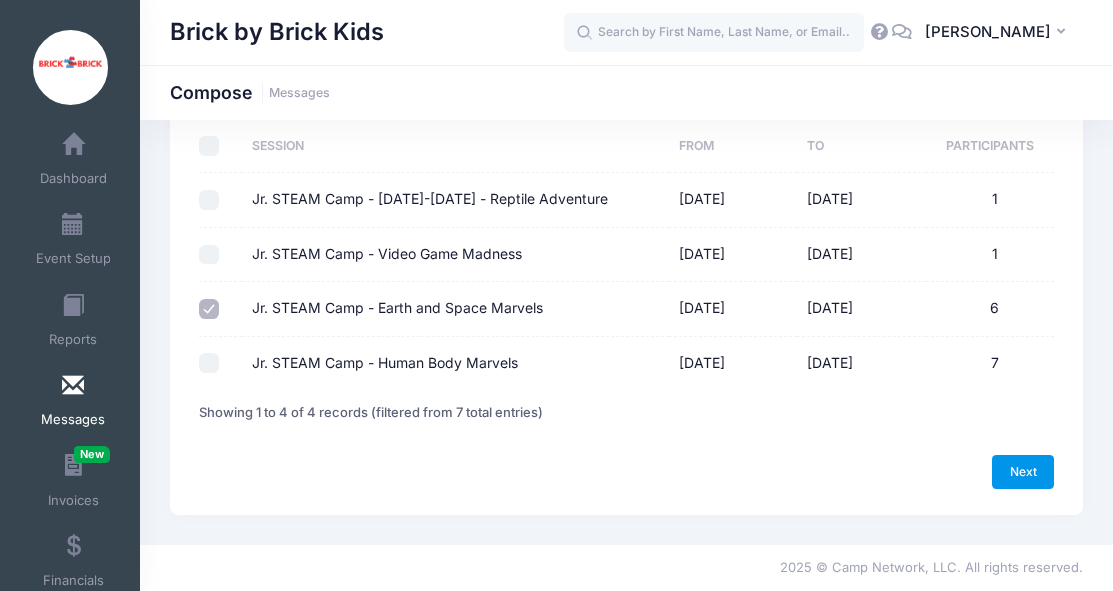 click on "Next" at bounding box center (1023, 472) 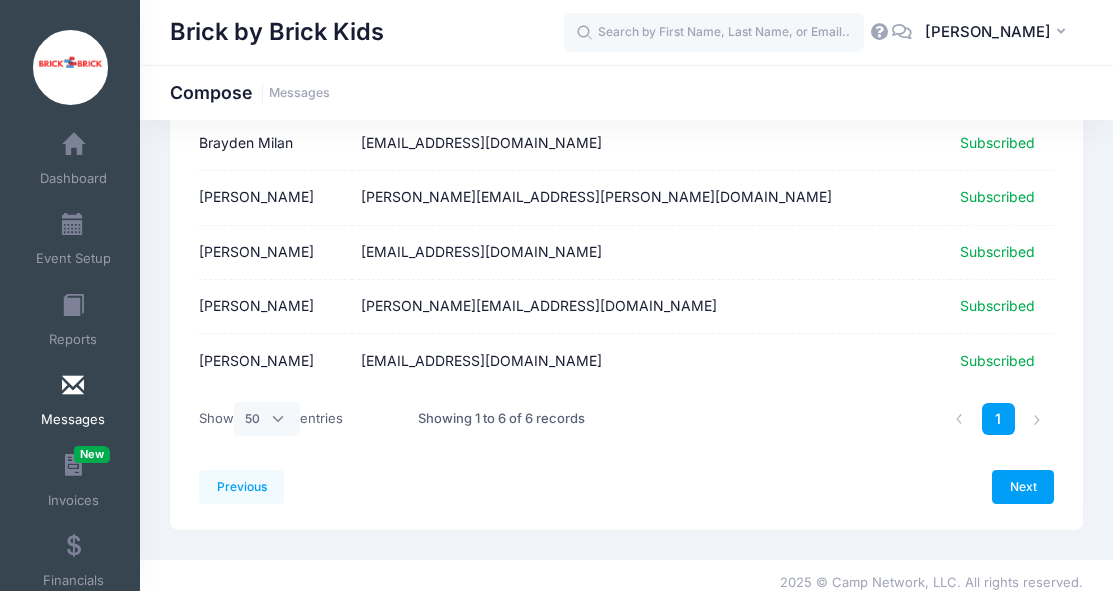 scroll, scrollTop: 236, scrollLeft: 0, axis: vertical 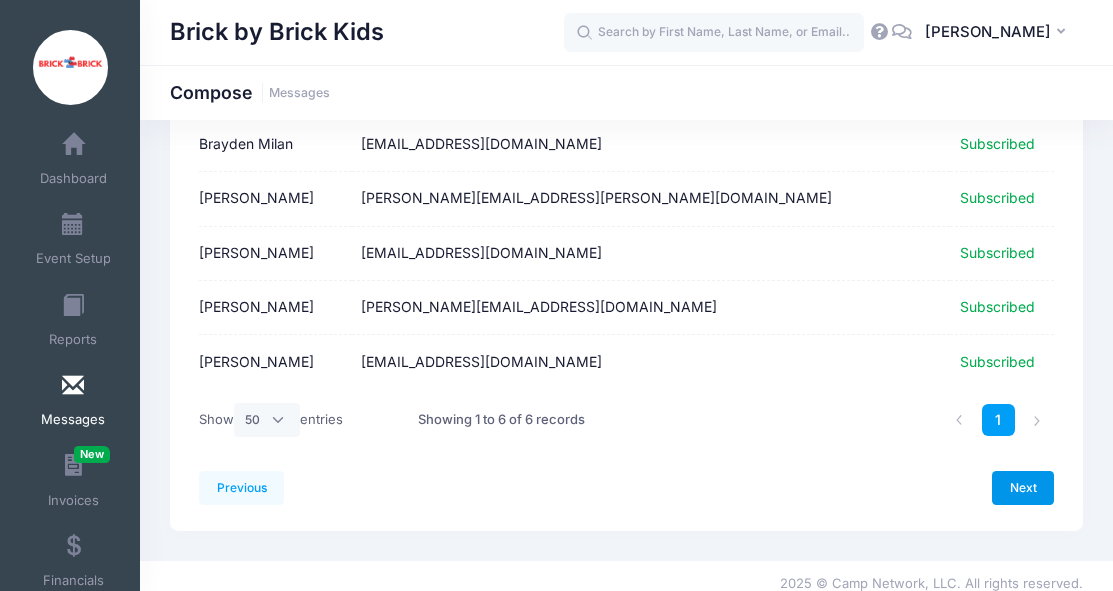 click on "Next" at bounding box center (1023, 488) 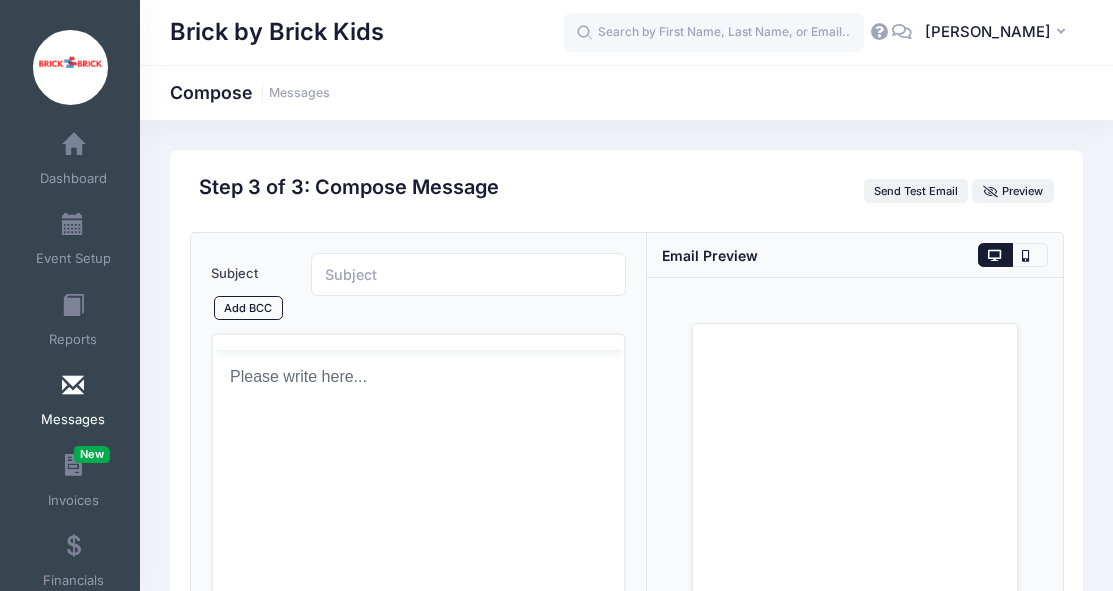 scroll, scrollTop: 0, scrollLeft: 0, axis: both 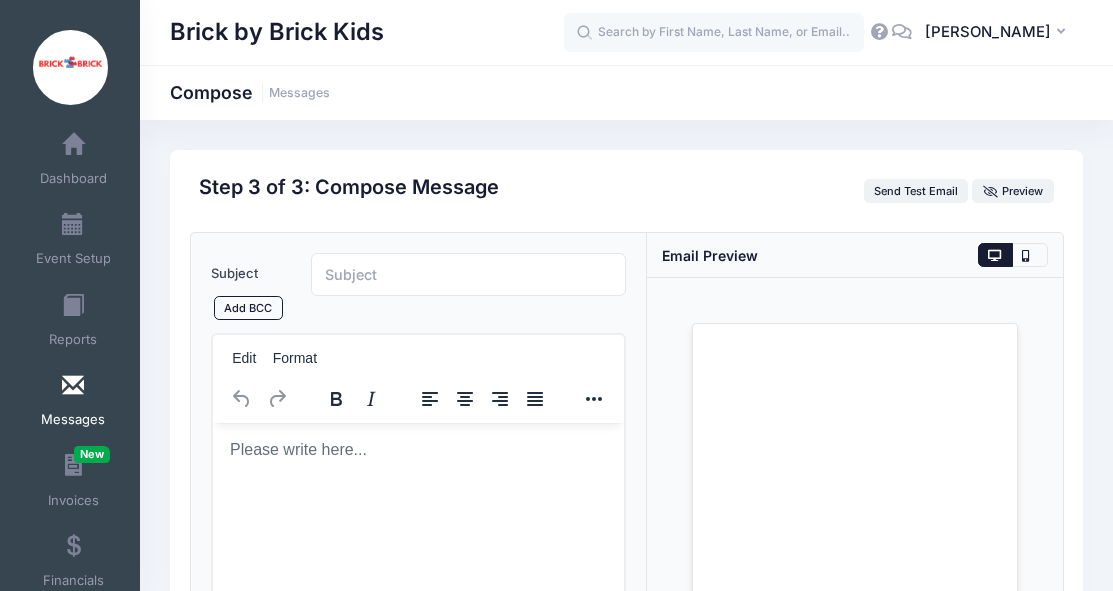 click at bounding box center (418, 450) 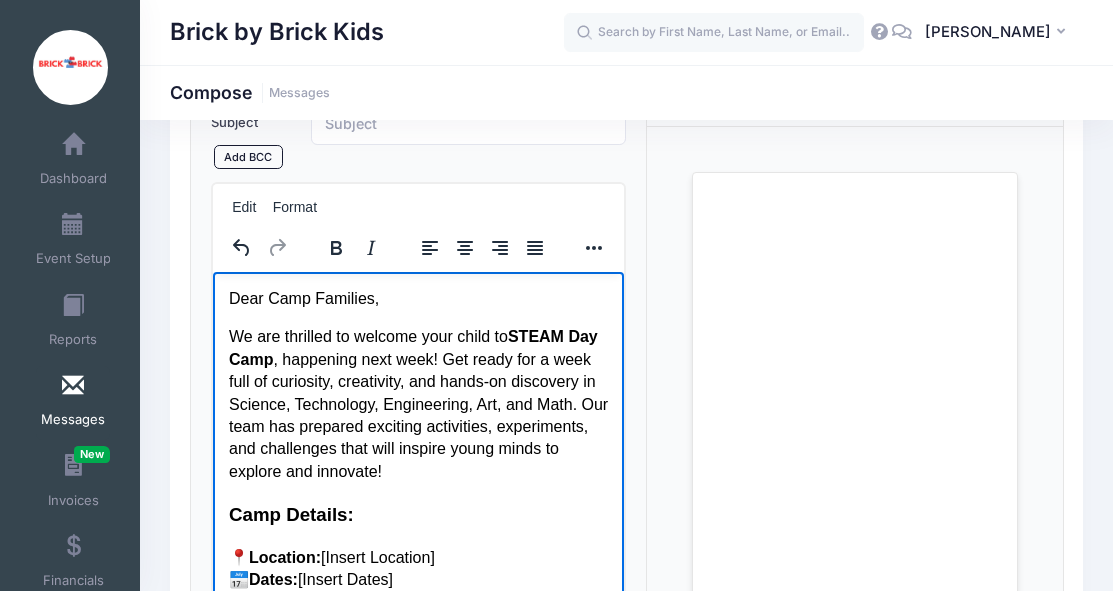 scroll, scrollTop: 111, scrollLeft: 0, axis: vertical 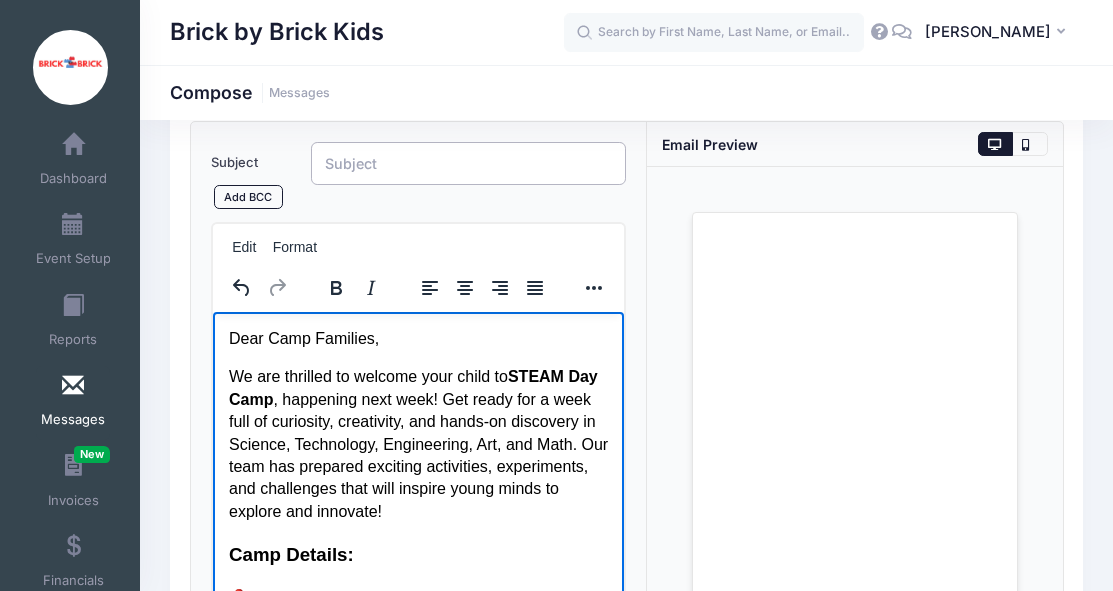 click on "Subject" at bounding box center (469, 163) 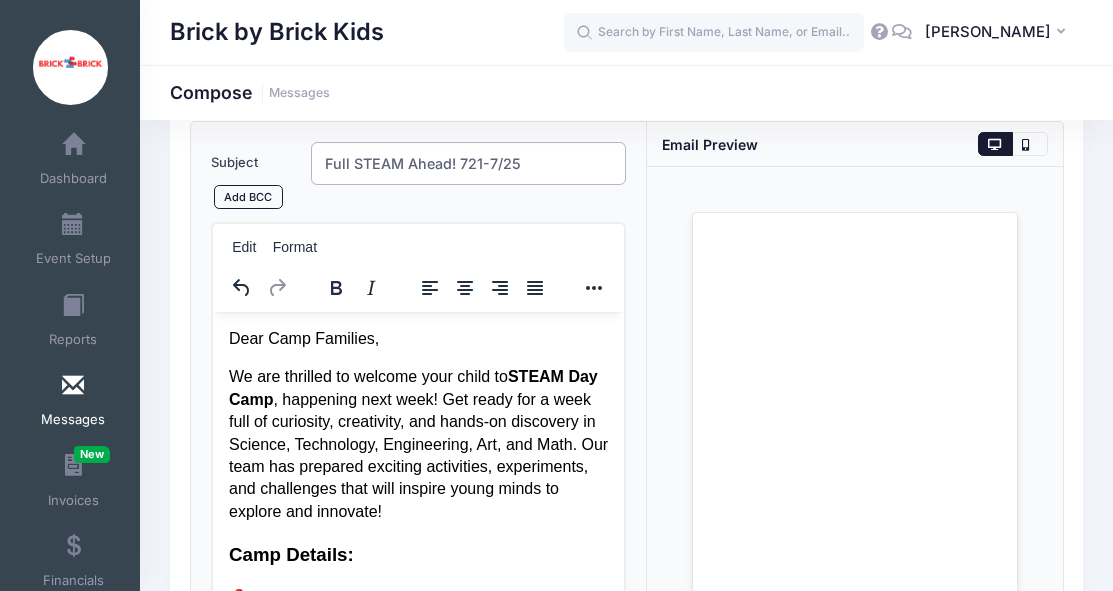 scroll, scrollTop: 0, scrollLeft: 1, axis: horizontal 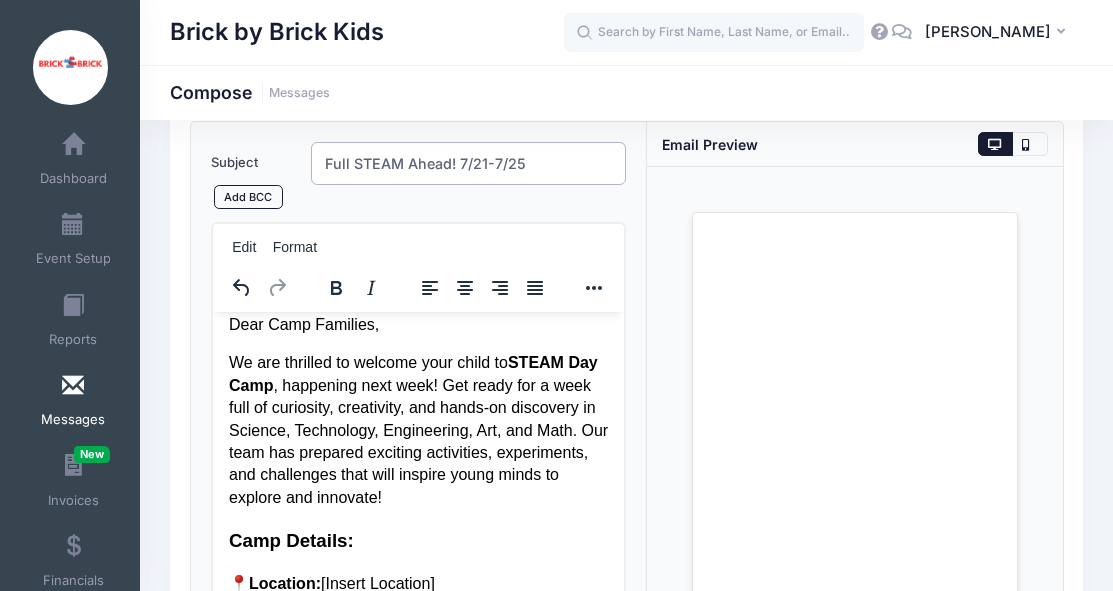 type on "Full STEAM Ahead! 7/21-7/25" 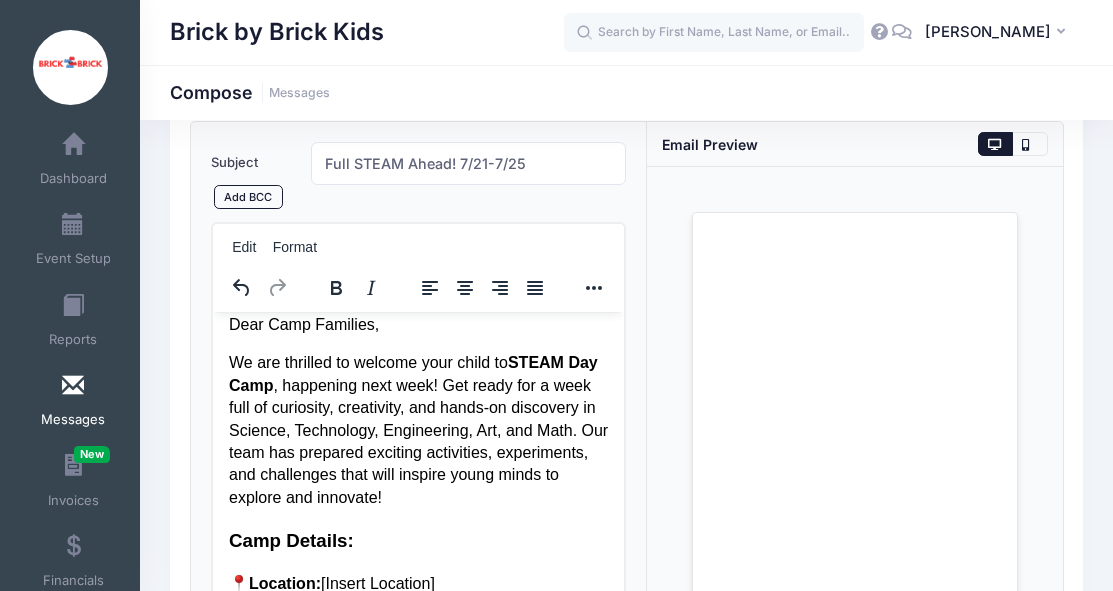 click on "Dear Camp Families," at bounding box center [418, 325] 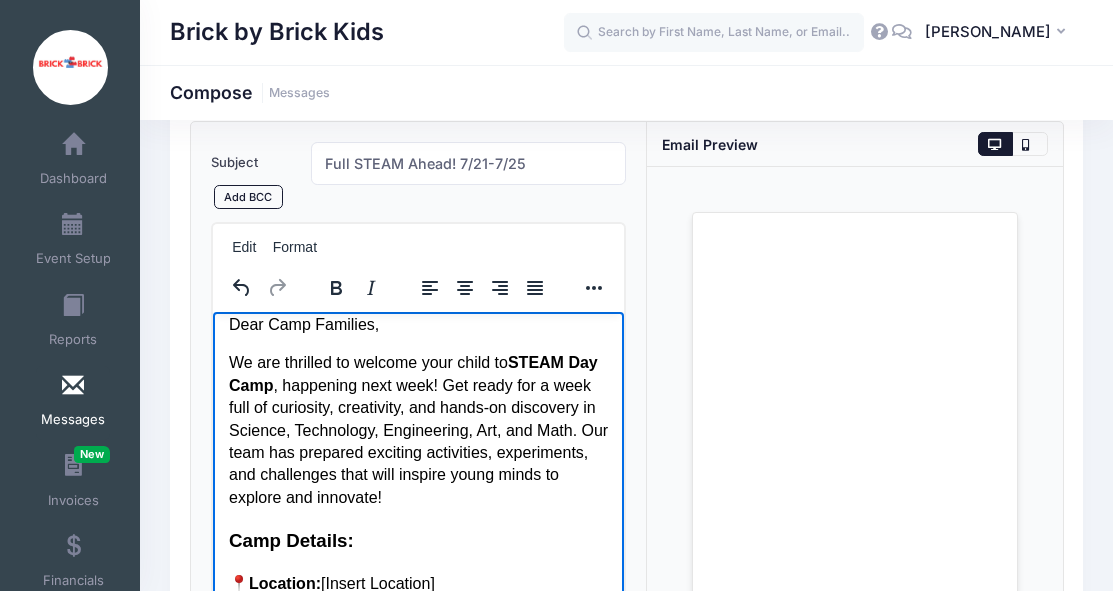 scroll, scrollTop: 0, scrollLeft: 0, axis: both 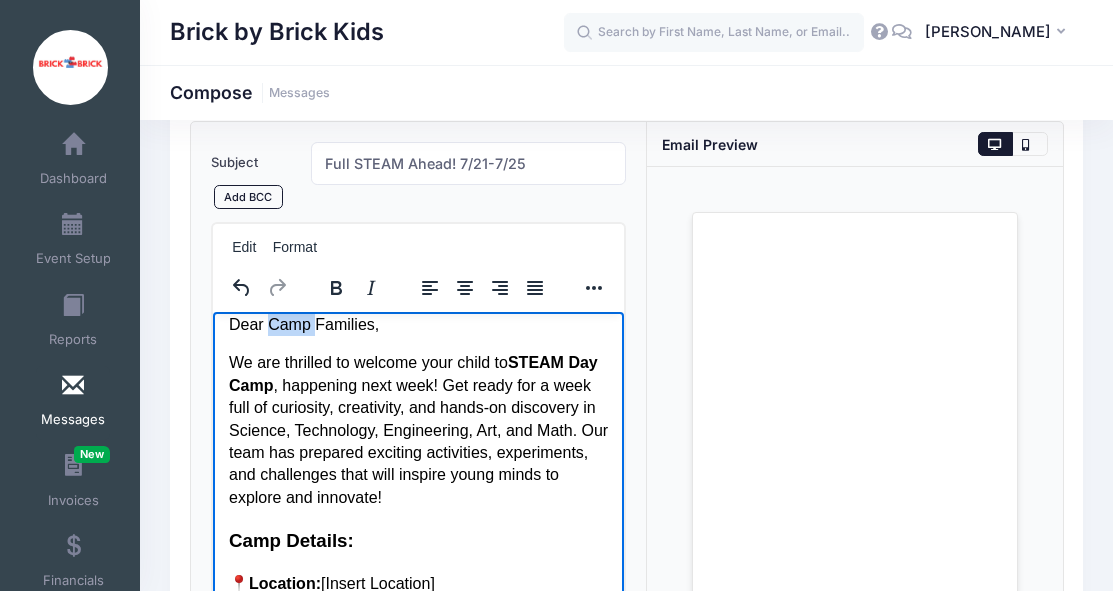 click on "Dear Camp Families," at bounding box center [418, 325] 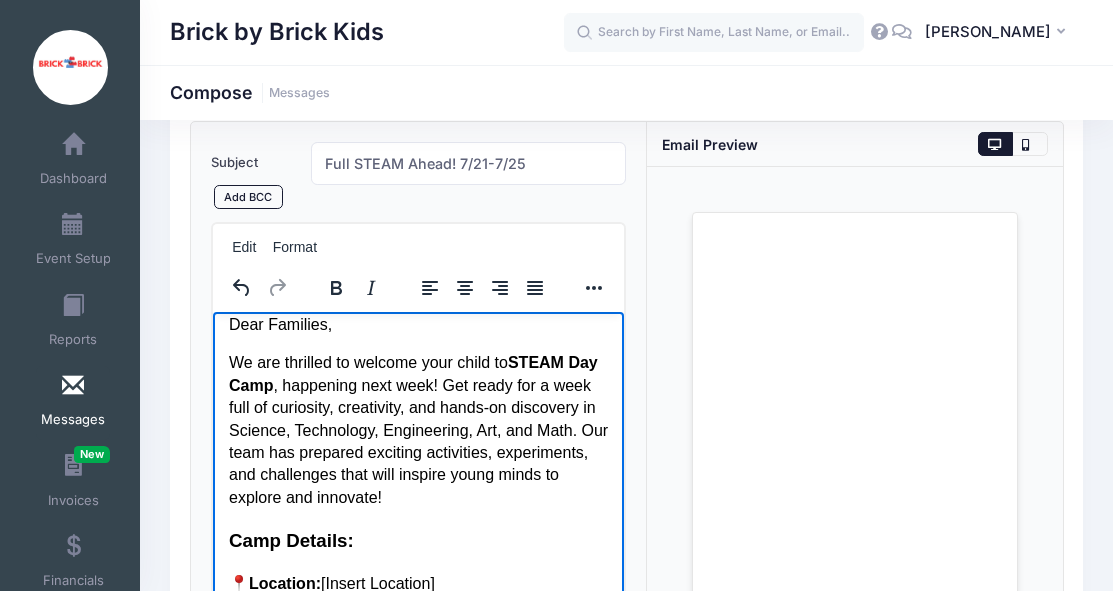 click on "STEAM Day Camp" at bounding box center [412, 373] 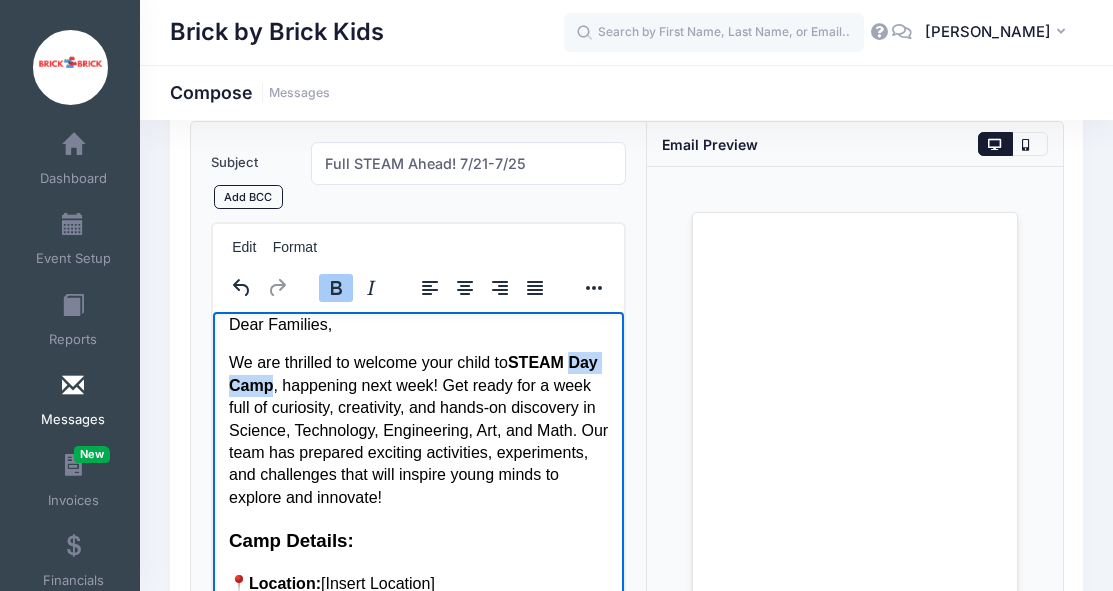drag, startPoint x: 242, startPoint y: 385, endPoint x: 262, endPoint y: 393, distance: 21.540659 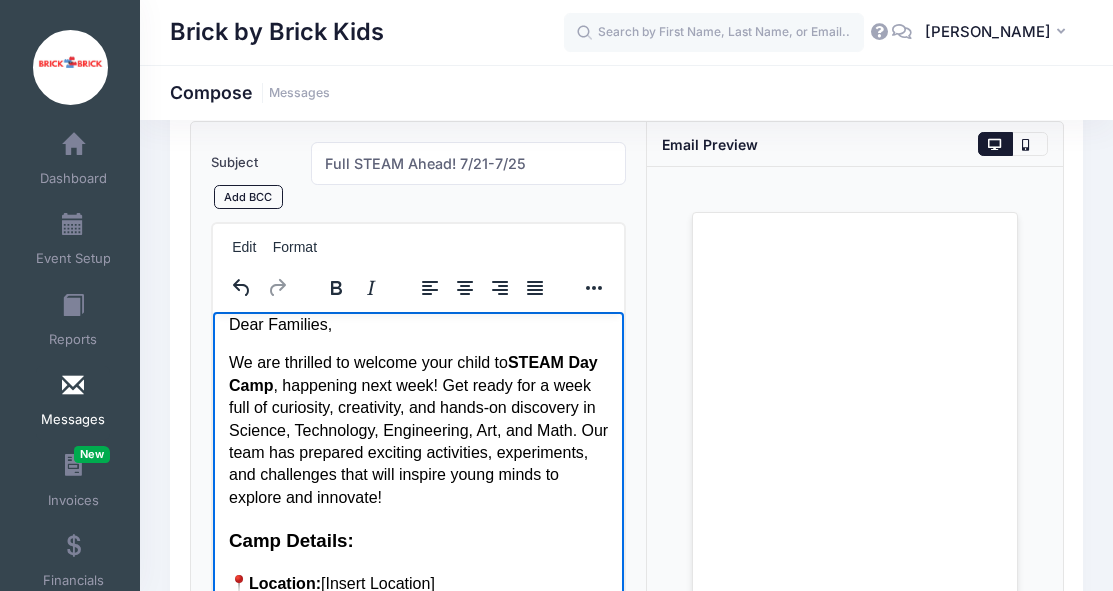 click on "STEAM Day Camp" at bounding box center [412, 373] 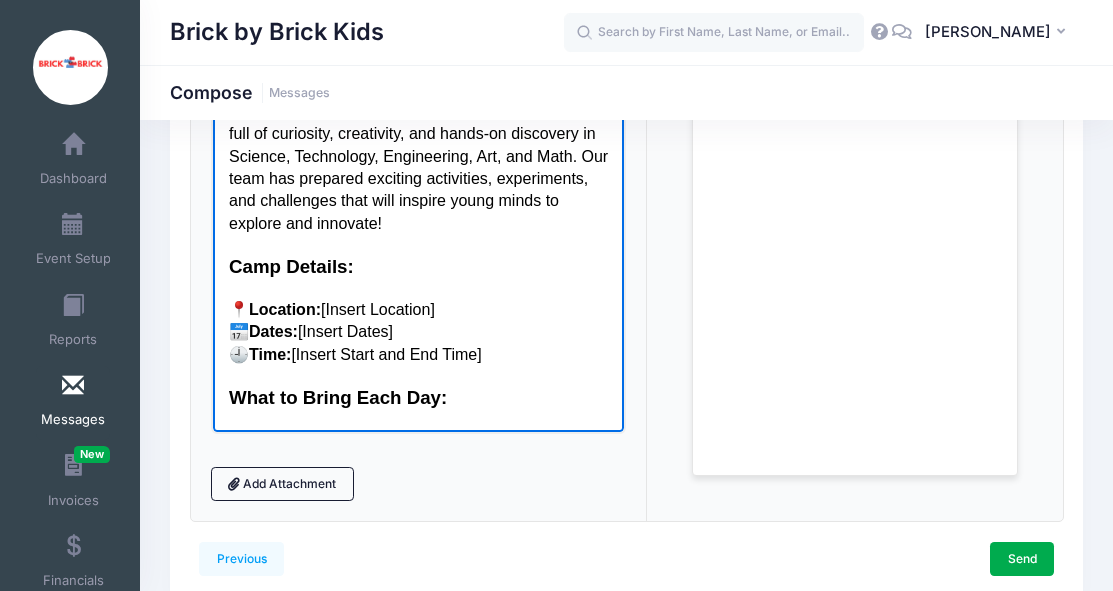 scroll, scrollTop: 183, scrollLeft: 0, axis: vertical 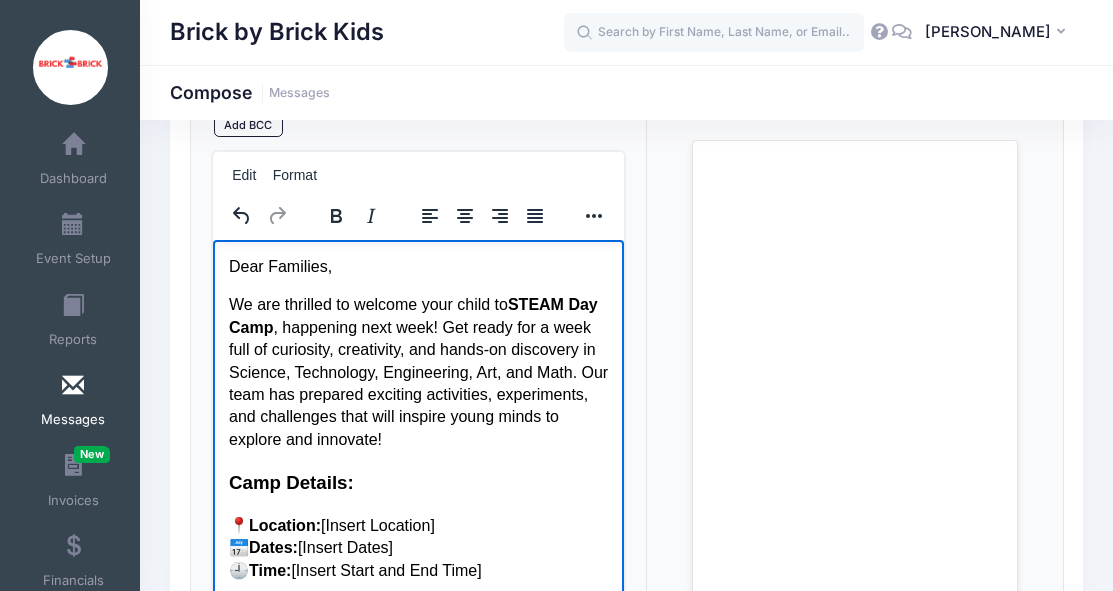 click on "We are thrilled to welcome your child to  STEAM Day Camp , happening next week! Get ready for a week full of curiosity, creativity, and hands-on discovery in Science, Technology, Engineering, Art, and Math. Our team has prepared exciting activities, experiments, and challenges that will inspire young minds to explore and innovate!" at bounding box center (418, 372) 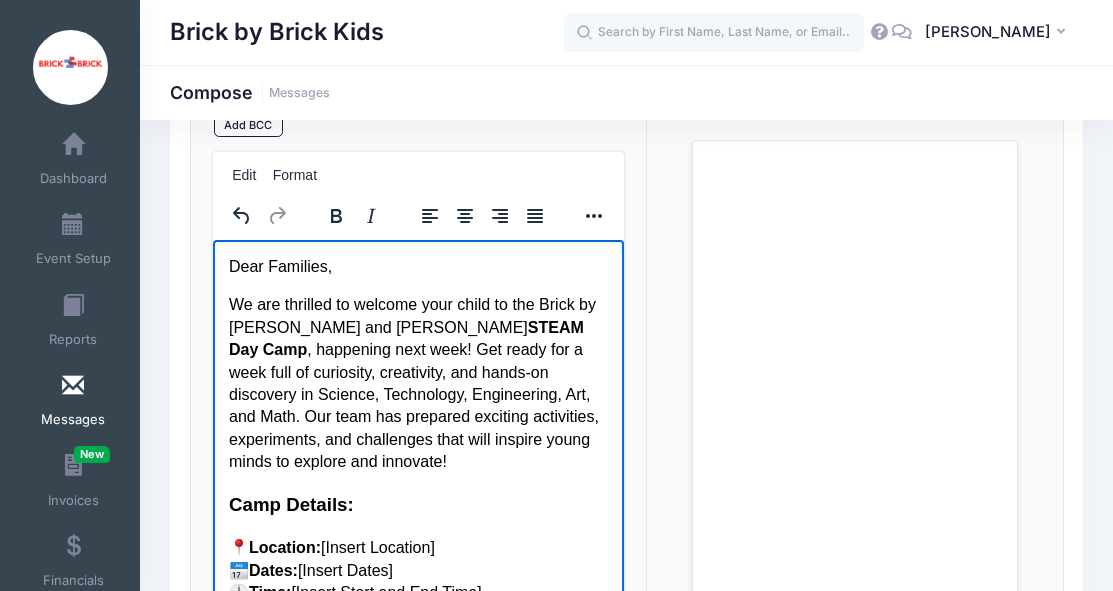 click on "STEAM Day Camp" at bounding box center (405, 338) 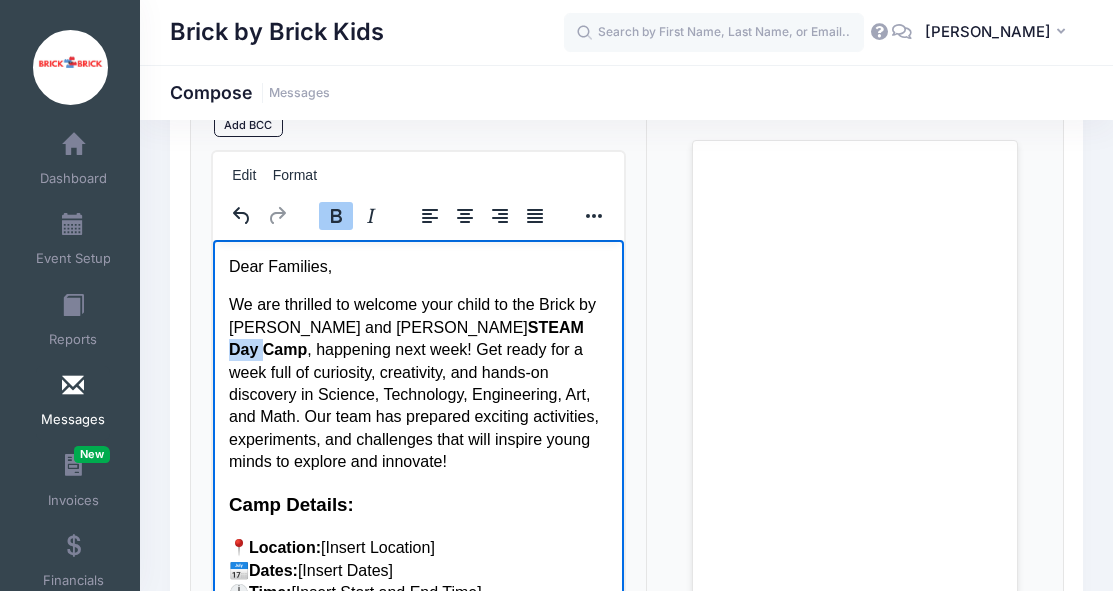 click on "STEAM Day Camp" at bounding box center [405, 338] 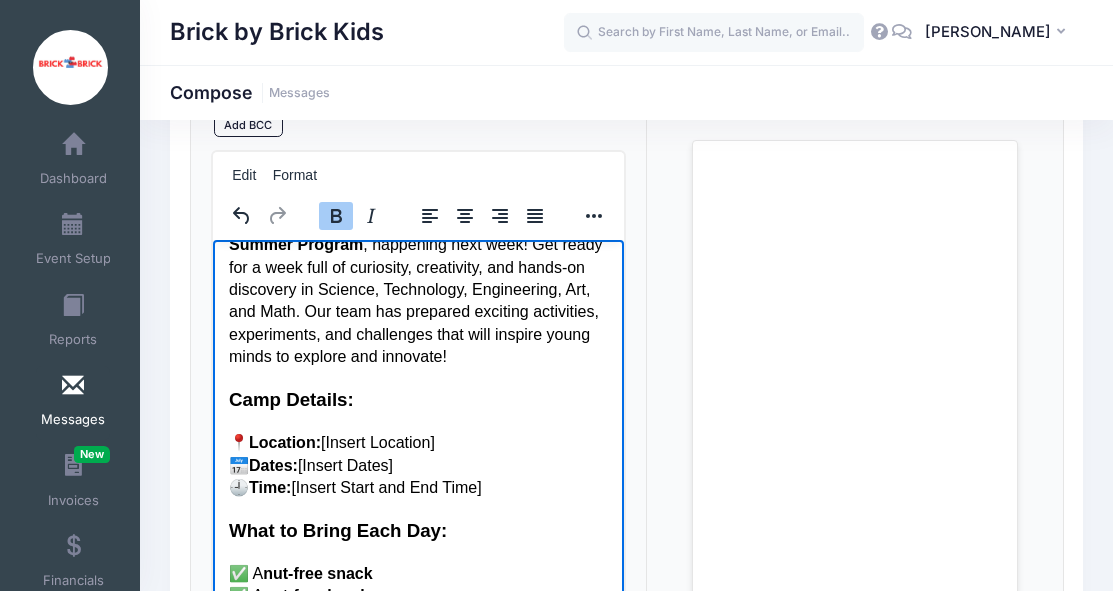 scroll, scrollTop: 106, scrollLeft: 0, axis: vertical 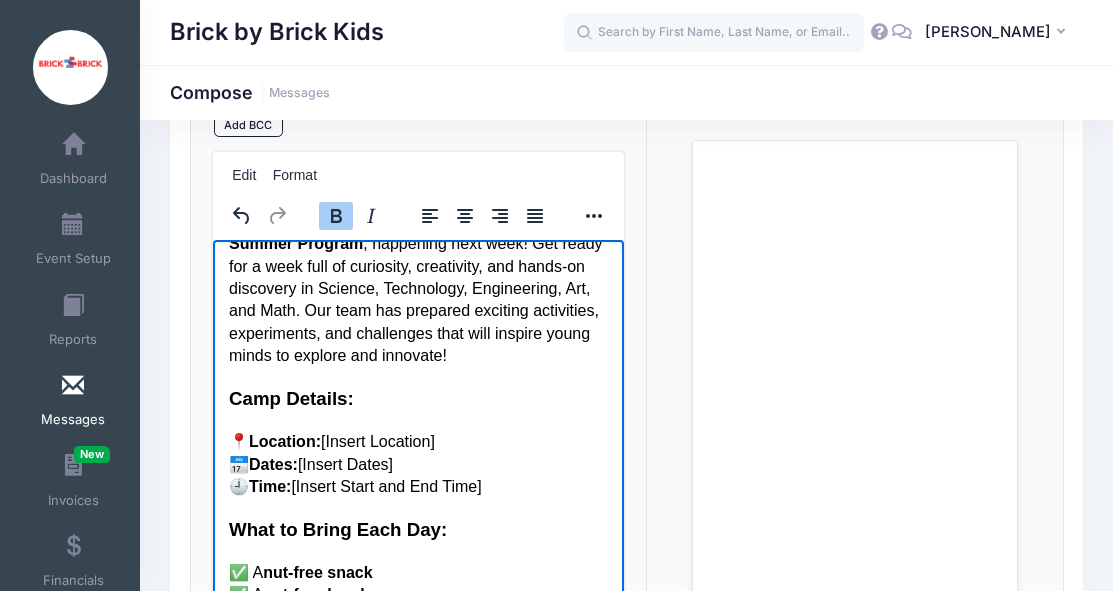 click on "We are thrilled to welcome your child to the Brick by Brick and Epstein Hillel  STEAM Summer Program , happening next week! Get ready for a week full of curiosity, creativity, and hands-on discovery in Science, Technology, Engineering, Art, and Math. Our team has prepared exciting activities, experiments, and challenges that will inspire young minds to explore and innovate!" at bounding box center (418, 277) 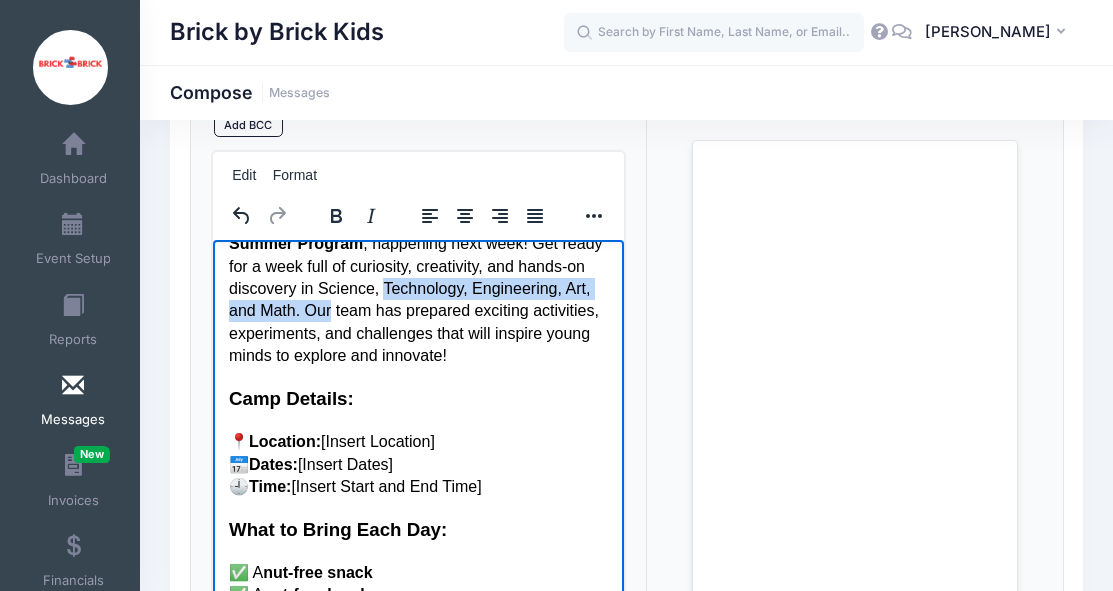 drag, startPoint x: 309, startPoint y: 312, endPoint x: 387, endPoint y: 298, distance: 79.24645 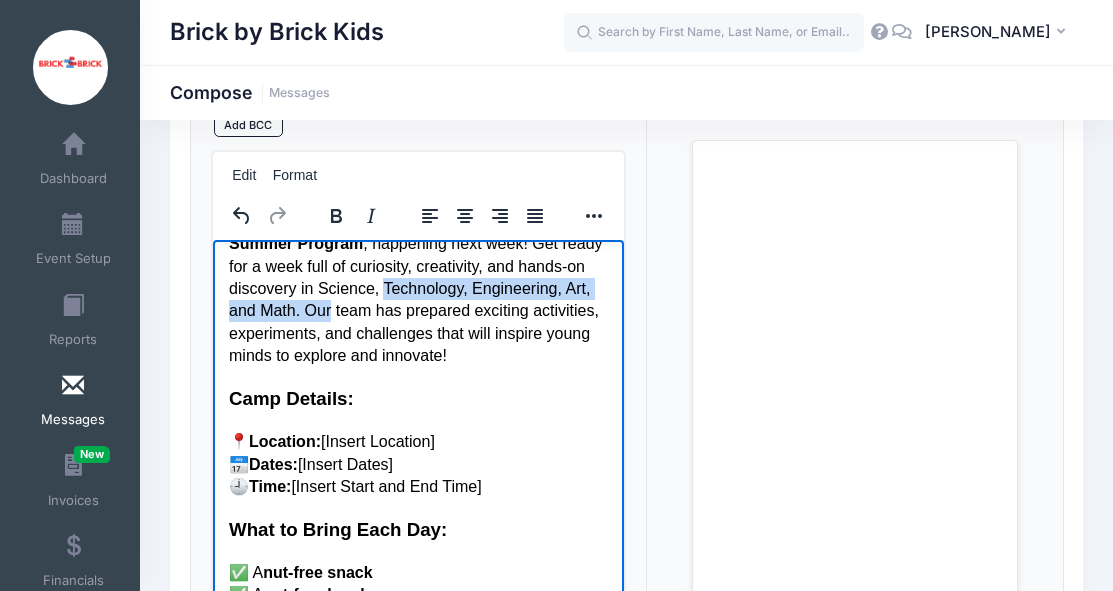 click on "We are thrilled to welcome your child to the Brick by Brick and Epstein Hillel  STEAM Summer Program , happening next week! Get ready for a week full of curiosity, creativity, and hands-on discovery in Science, Technology, Engineering, Art, and Math. Our team has prepared exciting activities, experiments, and challenges that will inspire young minds to explore and innovate!" at bounding box center (418, 277) 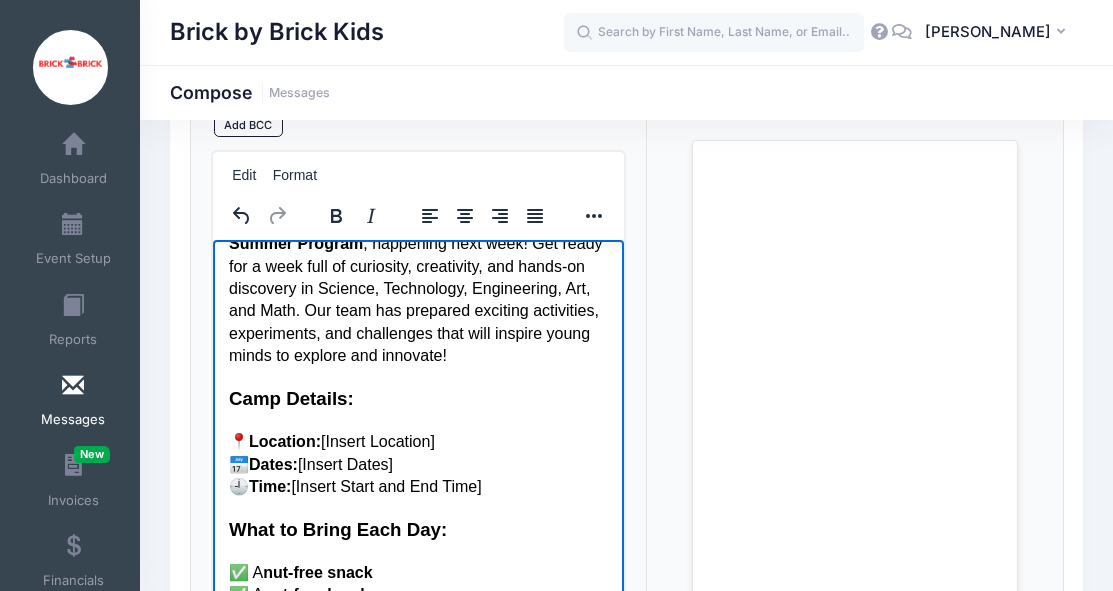 click on "We are thrilled to welcome your child to the Brick by Brick and Epstein Hillel  STEAM Summer Program , happening next week! Get ready for a week full of curiosity, creativity, and hands-on discovery in Science, Technology, Engineering, Art, and Math. Our team has prepared exciting activities, experiments, and challenges that will inspire young minds to explore and innovate!" at bounding box center (418, 277) 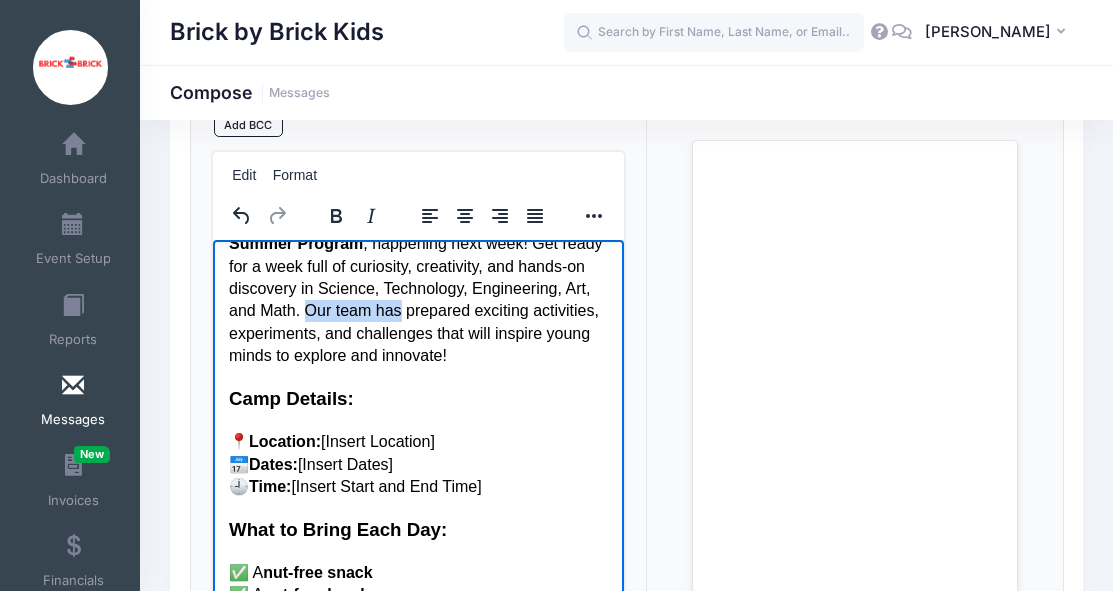 drag, startPoint x: 387, startPoint y: 304, endPoint x: 315, endPoint y: 308, distance: 72.11102 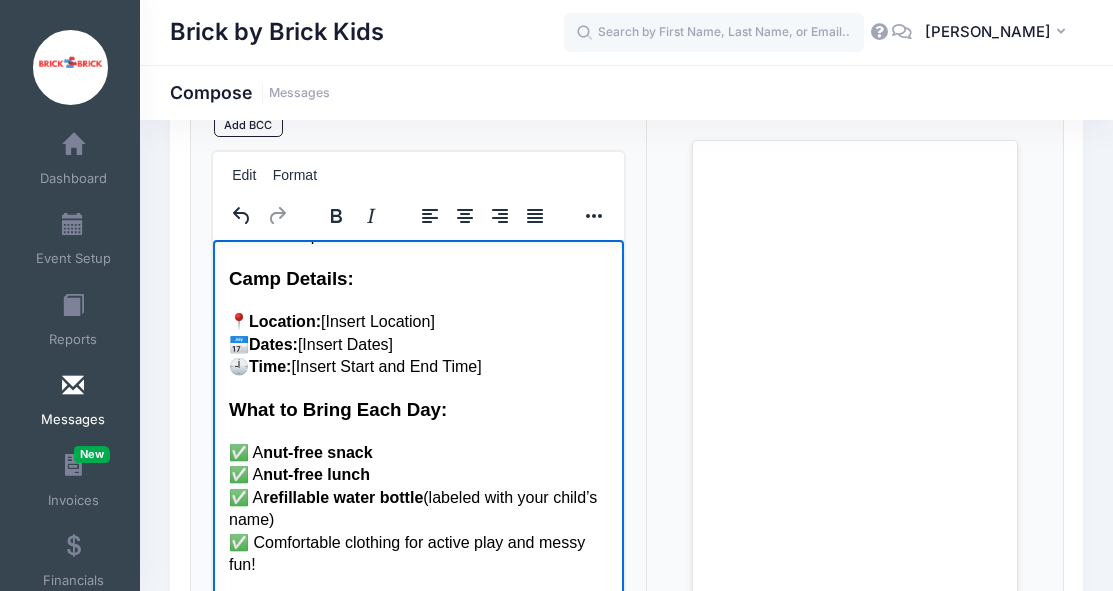 scroll, scrollTop: 256, scrollLeft: 0, axis: vertical 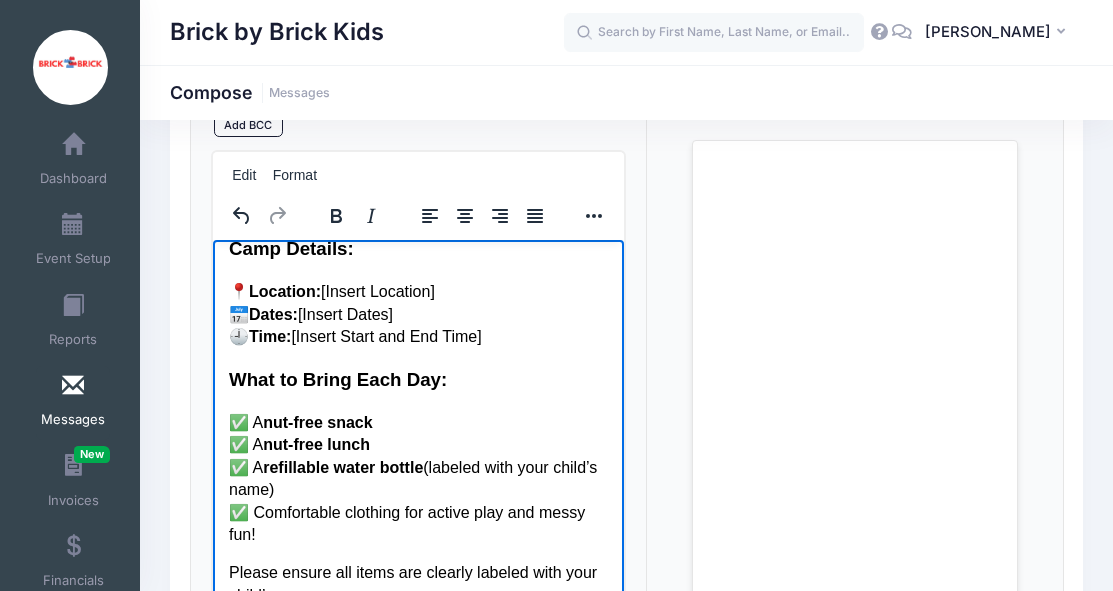 drag, startPoint x: 319, startPoint y: 289, endPoint x: 449, endPoint y: 285, distance: 130.06152 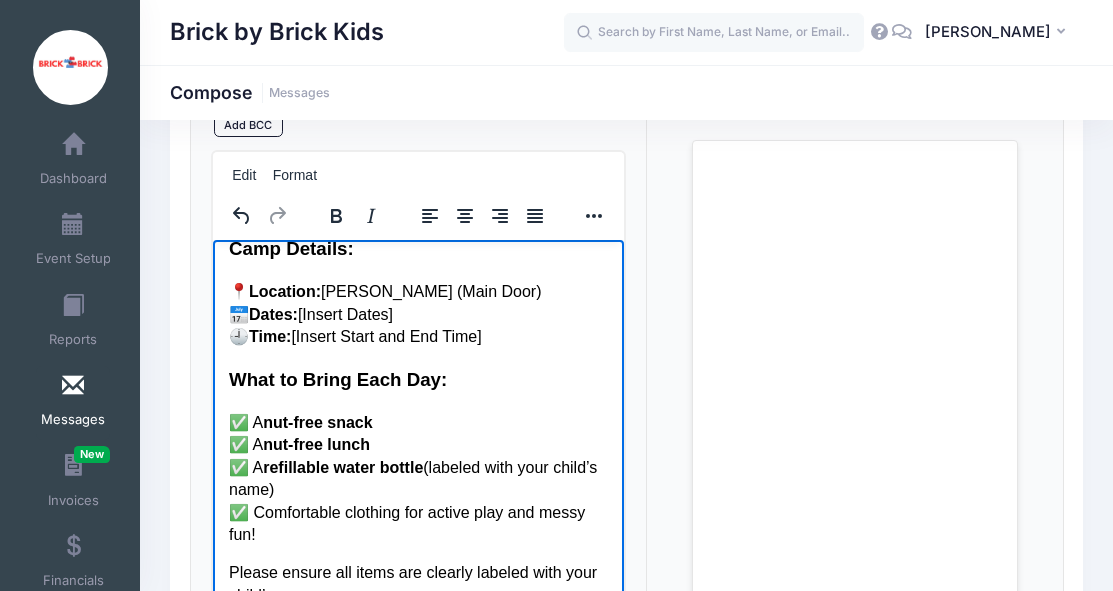 drag, startPoint x: 402, startPoint y: 315, endPoint x: 306, endPoint y: 311, distance: 96.0833 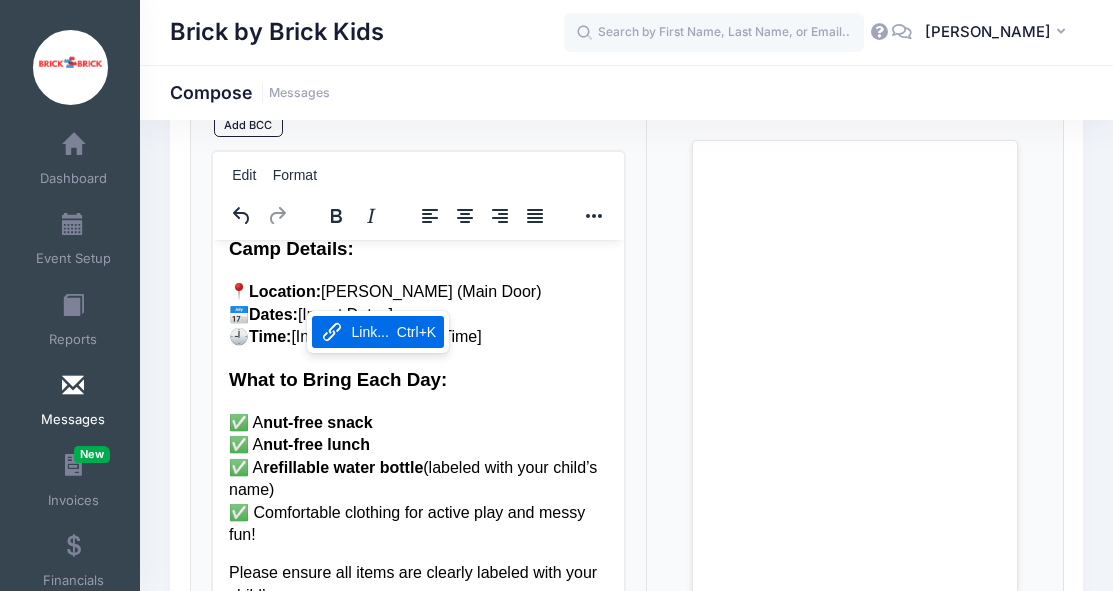 click on "📍  Location:  Epstein Hillel (Main Door) 📅  Dates:  [Insert Dates] 🕘  Time:  [Insert Start and End Time]" at bounding box center (418, 314) 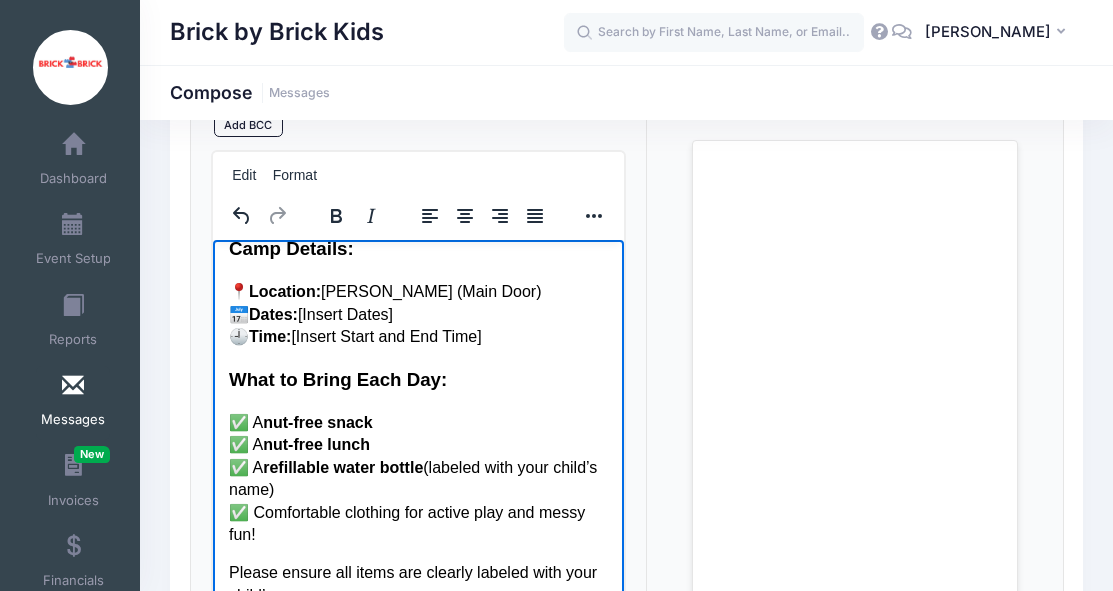click on "📍  Location:  Epstein Hillel (Main Door) 📅  Dates:  [Insert Dates] 🕘  Time:  [Insert Start and End Time]" at bounding box center [418, 314] 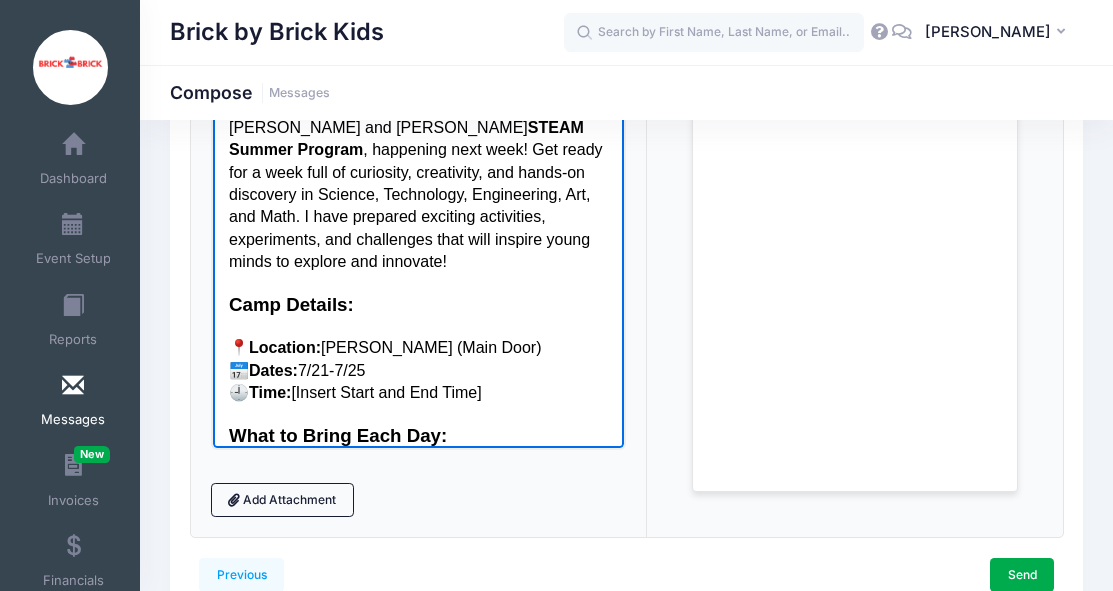 scroll, scrollTop: 73, scrollLeft: 0, axis: vertical 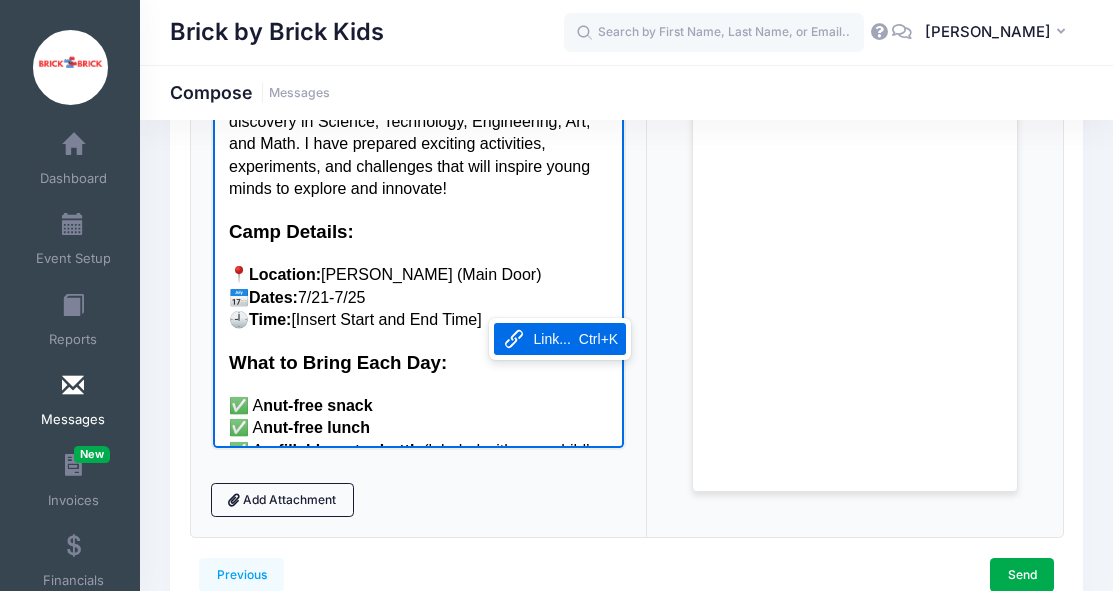 click on "📍  Location:  Epstein Hillel (Main Door) 📅  Dates:  7/21-7/25 🕘  Time:  [Insert Start and End Time]" at bounding box center (418, 297) 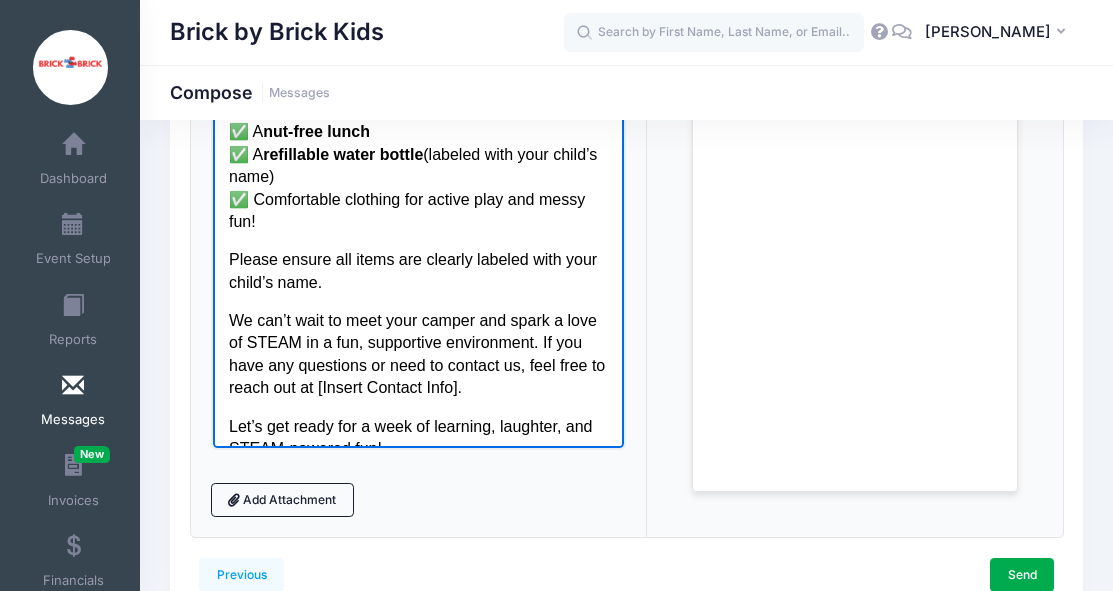 scroll, scrollTop: 393, scrollLeft: 0, axis: vertical 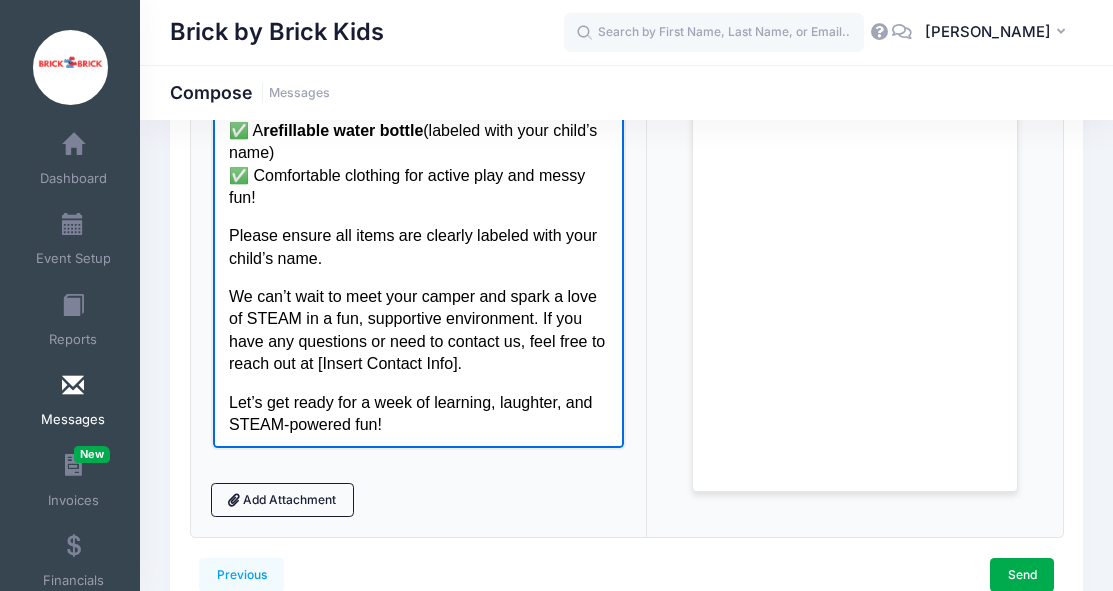 click on "We can’t wait to meet your camper and spark a love of STEAM in a fun, supportive environment. If you have any questions or need to contact us, feel free to reach out at [Insert Contact Info]." at bounding box center [418, 331] 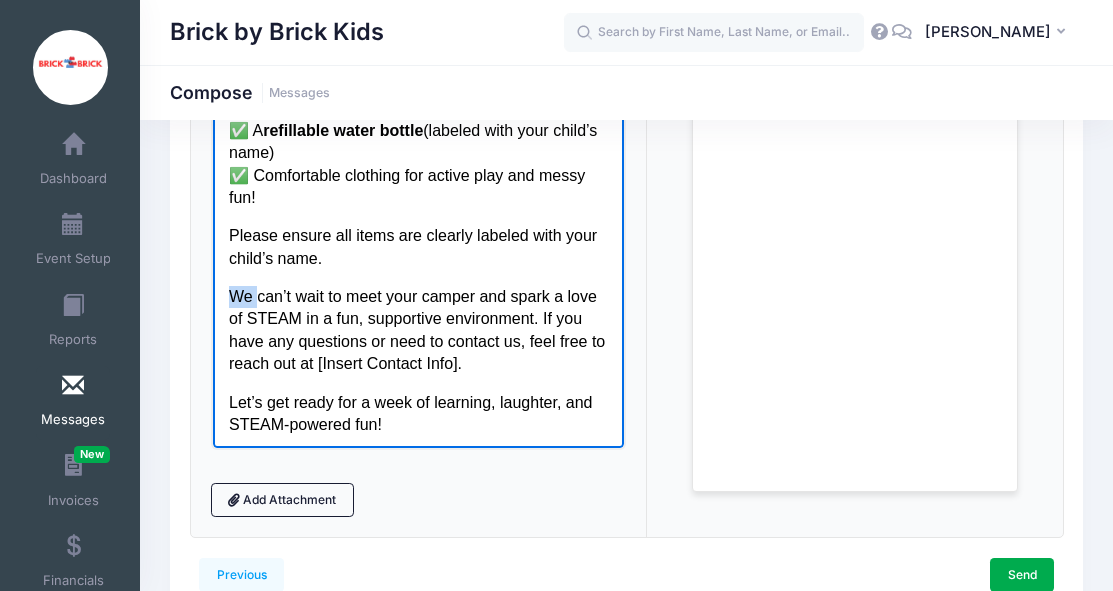 click on "We can’t wait to meet your camper and spark a love of STEAM in a fun, supportive environment. If you have any questions or need to contact us, feel free to reach out at [Insert Contact Info]." at bounding box center [418, 331] 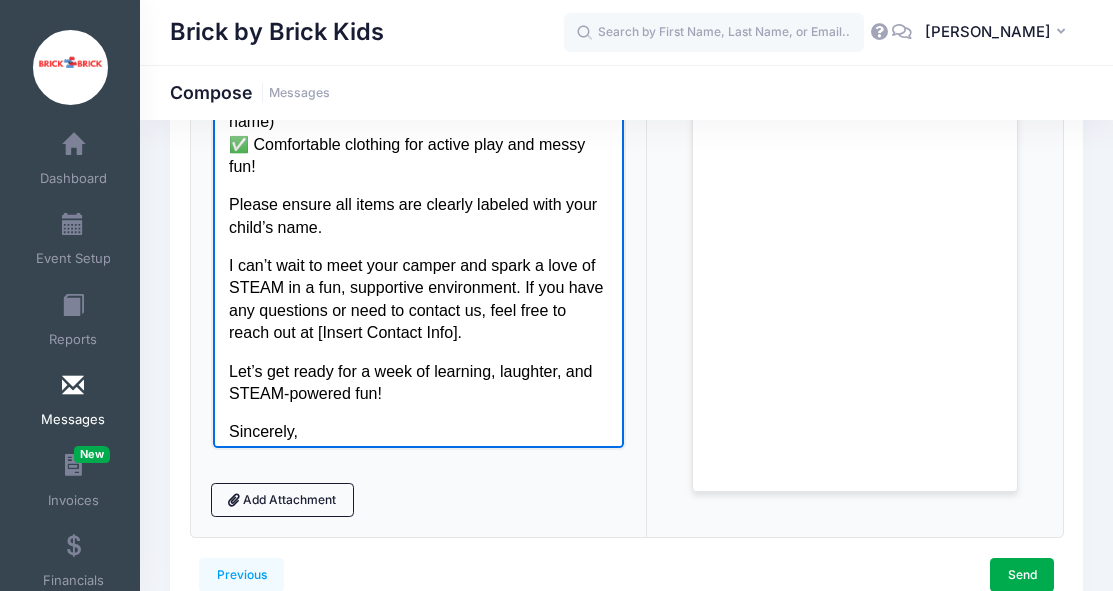 scroll, scrollTop: 425, scrollLeft: 0, axis: vertical 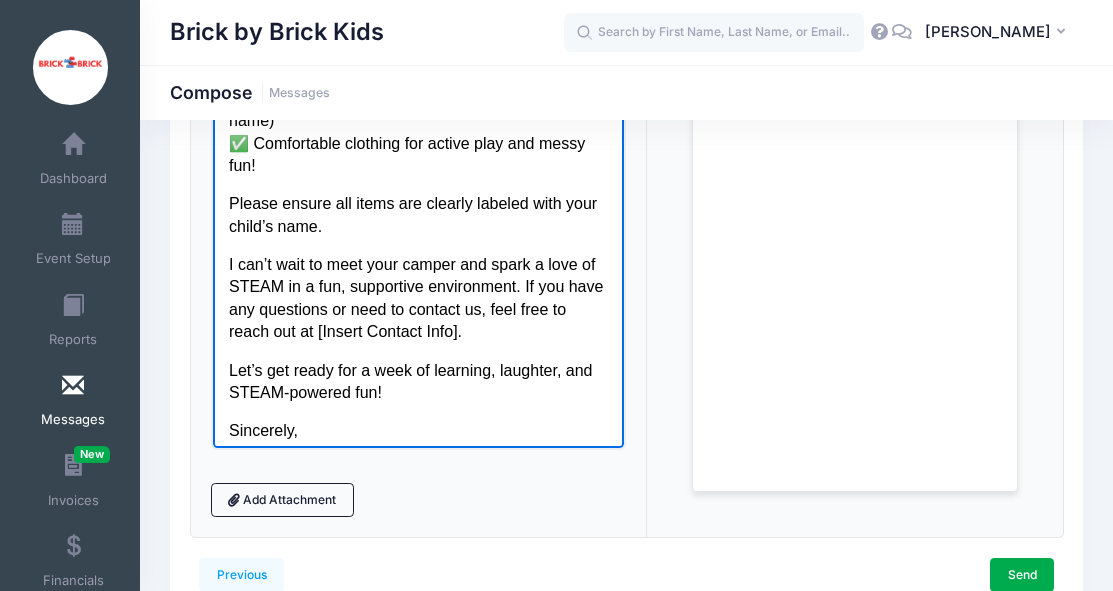 click on "I can’t wait to meet your camper and spark a love of STEAM in a fun, supportive environment. If you have any questions or need to contact us, feel free to reach out at [Insert Contact Info]." at bounding box center [418, 299] 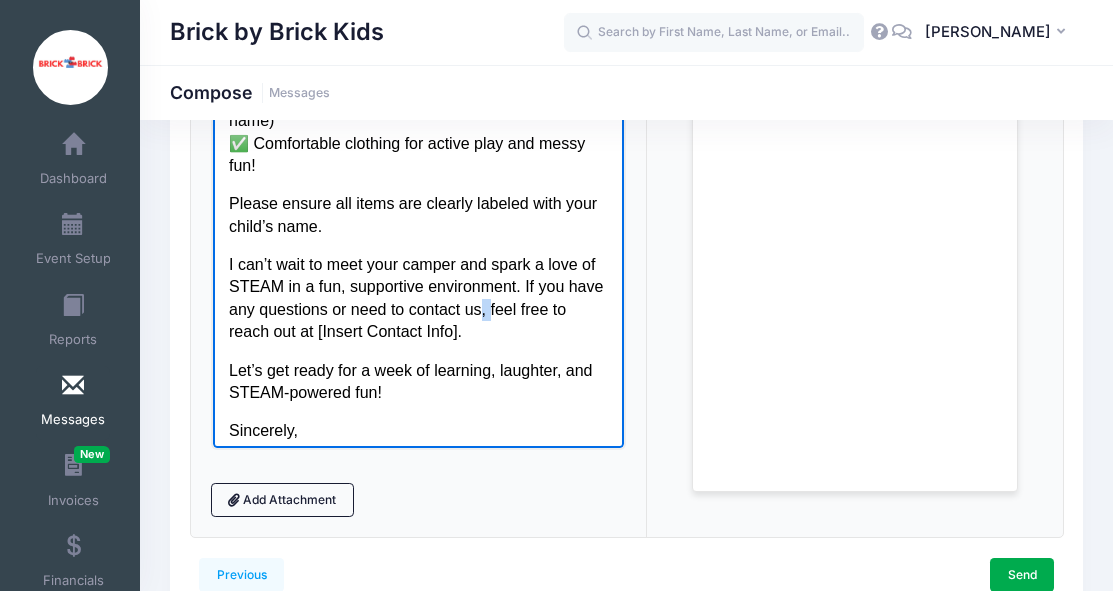 click on "I can’t wait to meet your camper and spark a love of STEAM in a fun, supportive environment. If you have any questions or need to contact us, feel free to reach out at [Insert Contact Info]." at bounding box center (418, 299) 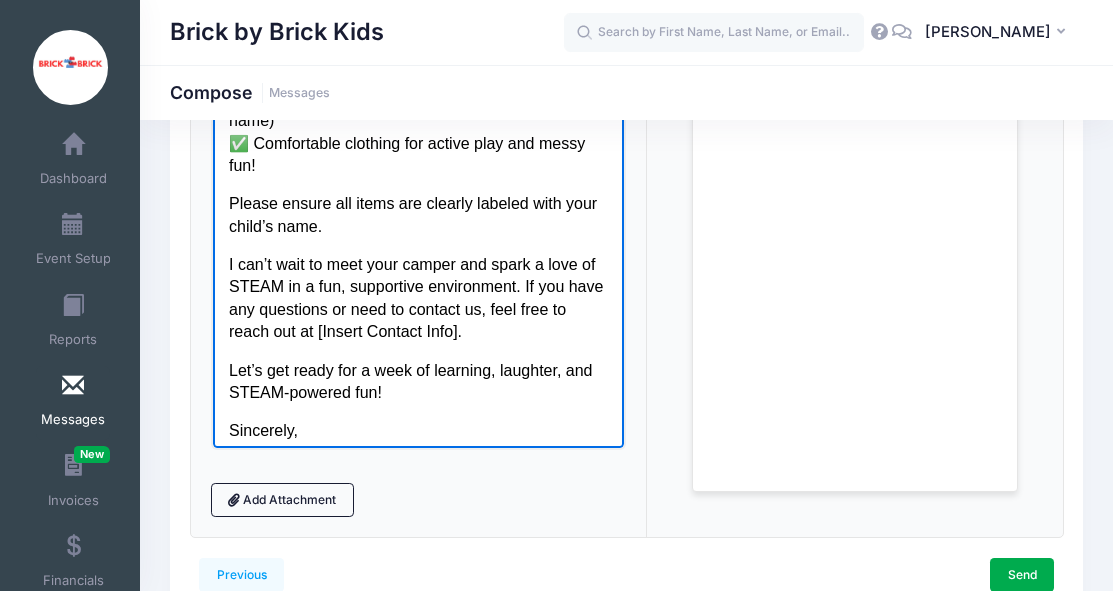 scroll, scrollTop: 342, scrollLeft: 0, axis: vertical 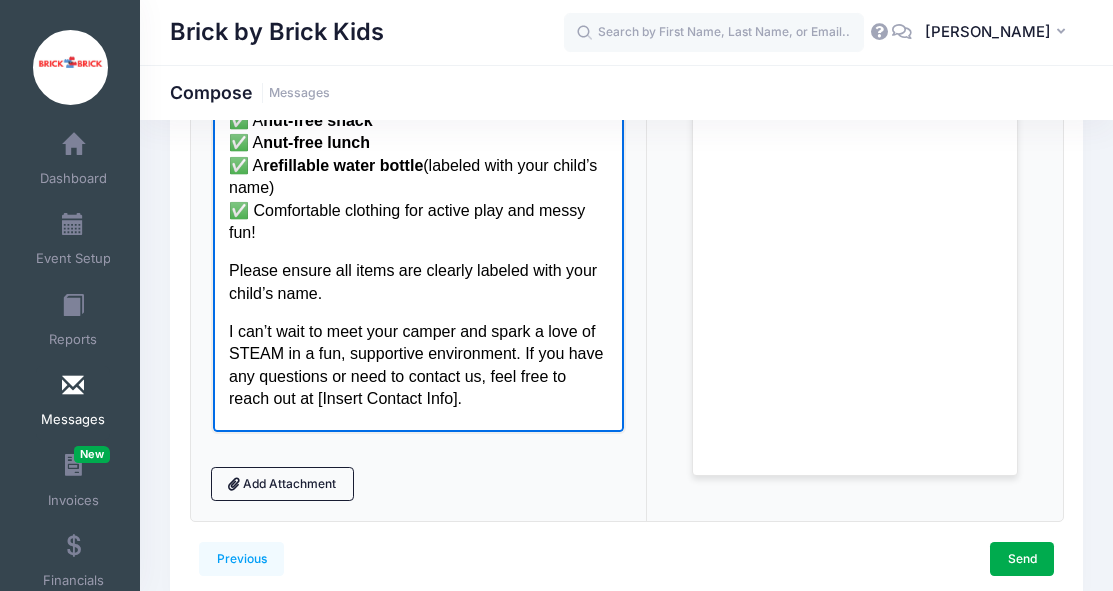 click on "I can’t wait to meet your camper and spark a love of STEAM in a fun, supportive environment. If you have any questions or need to contact us, feel free to reach out at [Insert Contact Info]." at bounding box center [418, 366] 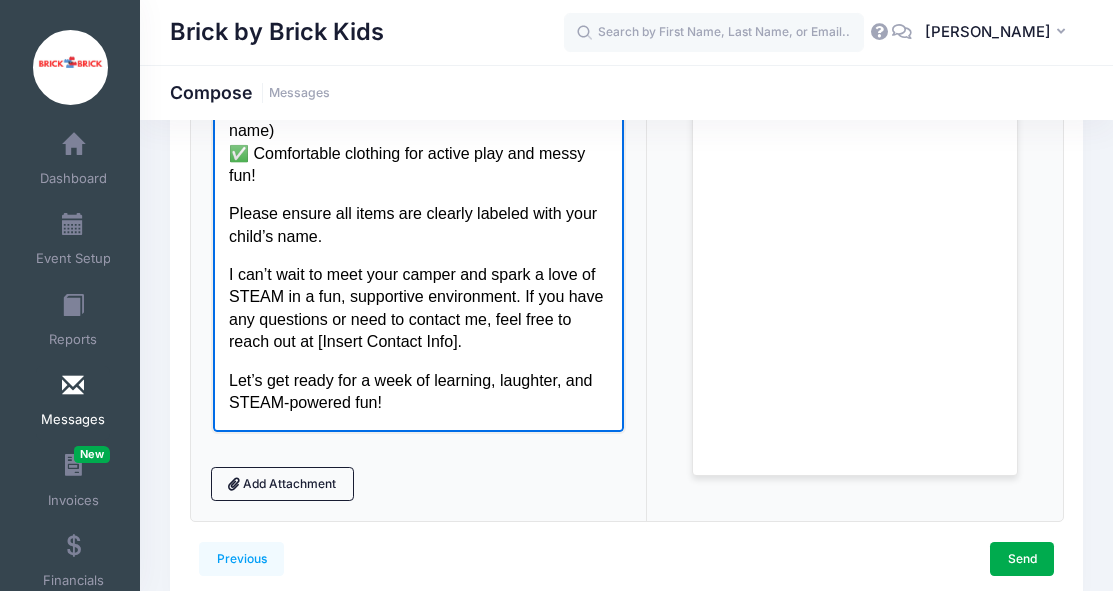 scroll, scrollTop: 458, scrollLeft: 0, axis: vertical 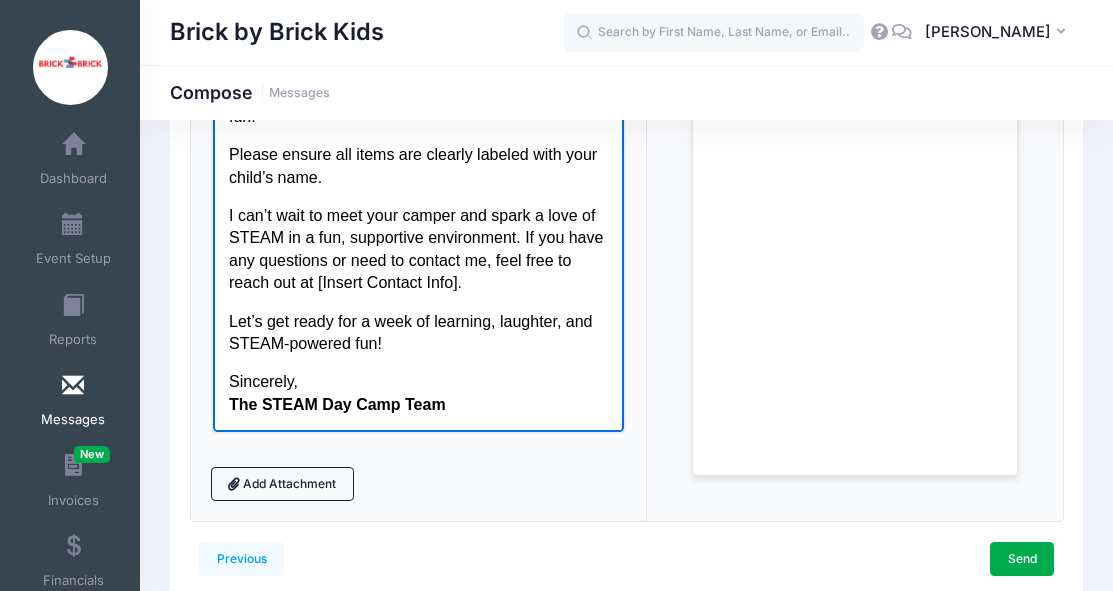 click on "I can’t wait to meet your camper and spark a love of STEAM in a fun, supportive environment. If you have any questions or need to contact me, feel free to reach out at [Insert Contact Info]." at bounding box center (418, 250) 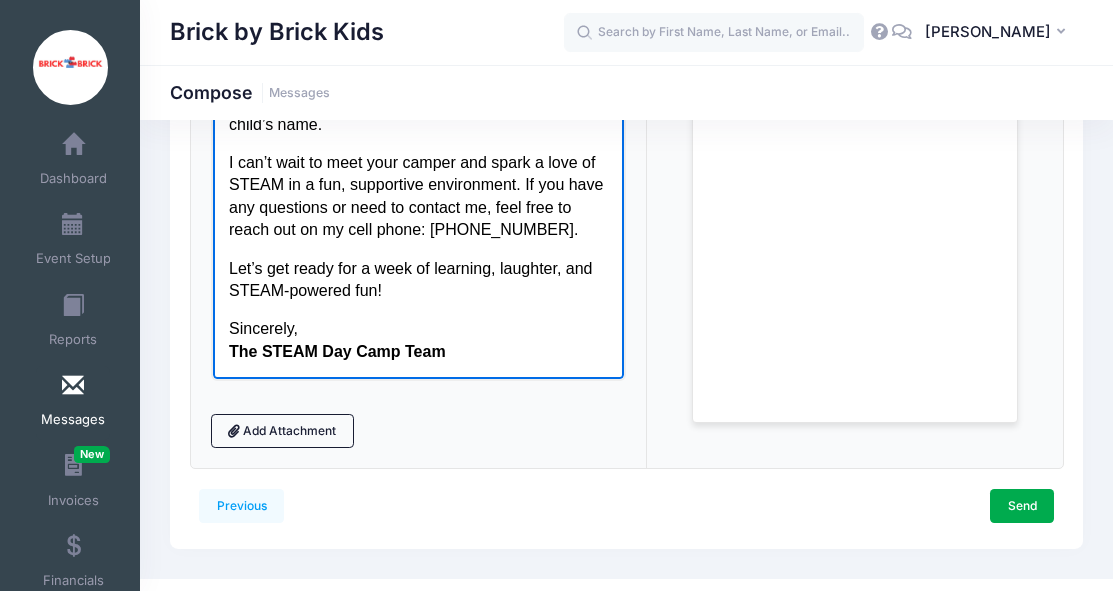 scroll, scrollTop: 458, scrollLeft: 0, axis: vertical 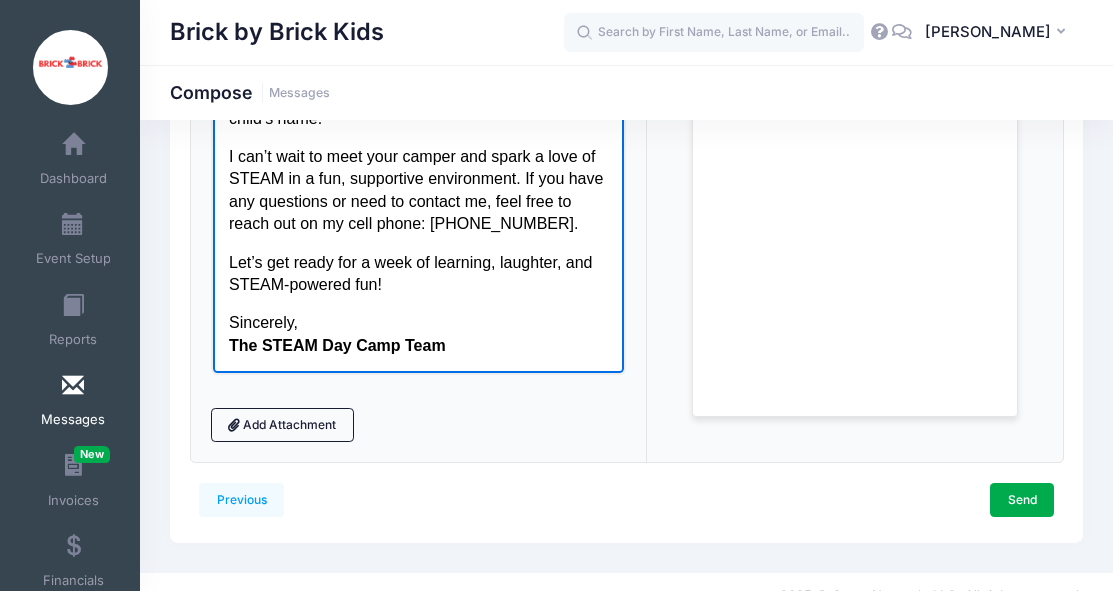 click on "The STEAM Day Camp Team" at bounding box center (336, 346) 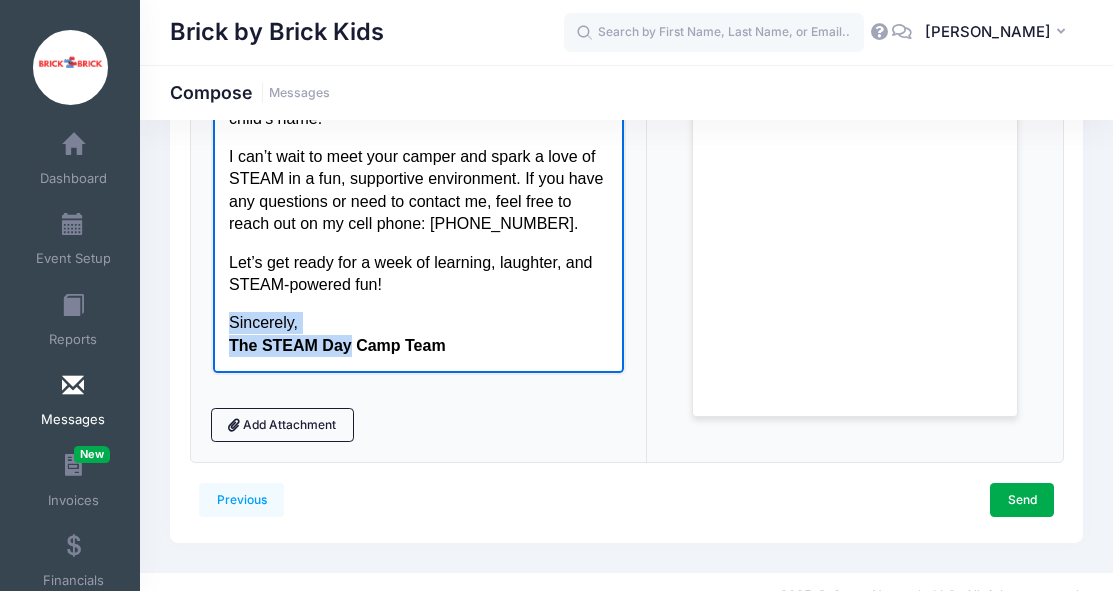 drag, startPoint x: 329, startPoint y: 337, endPoint x: 357, endPoint y: 335, distance: 28.071337 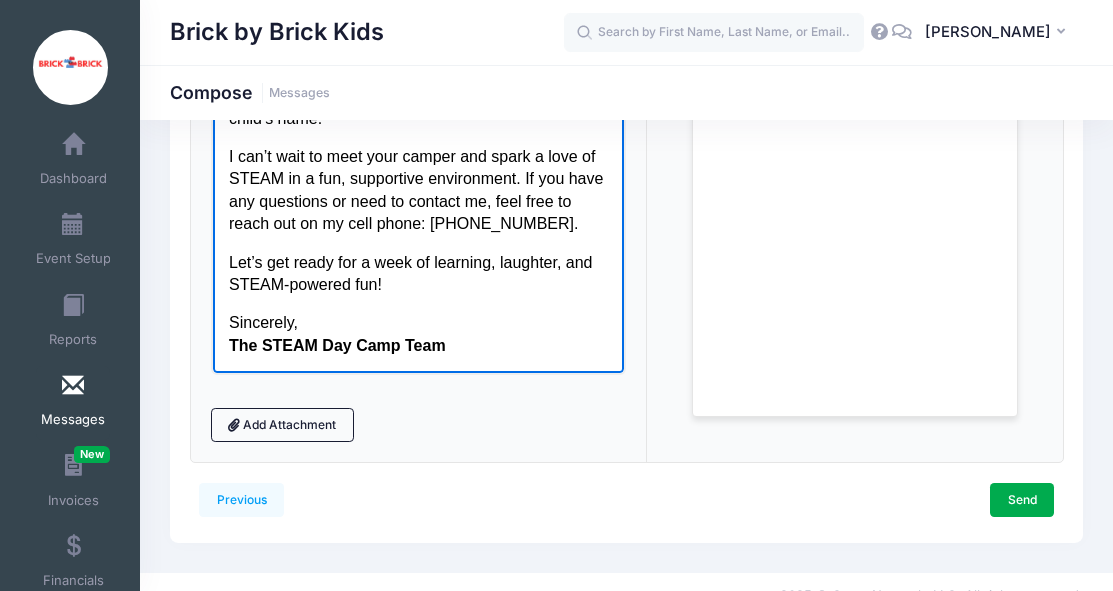 click on "The STEAM Day Camp Team" at bounding box center (336, 346) 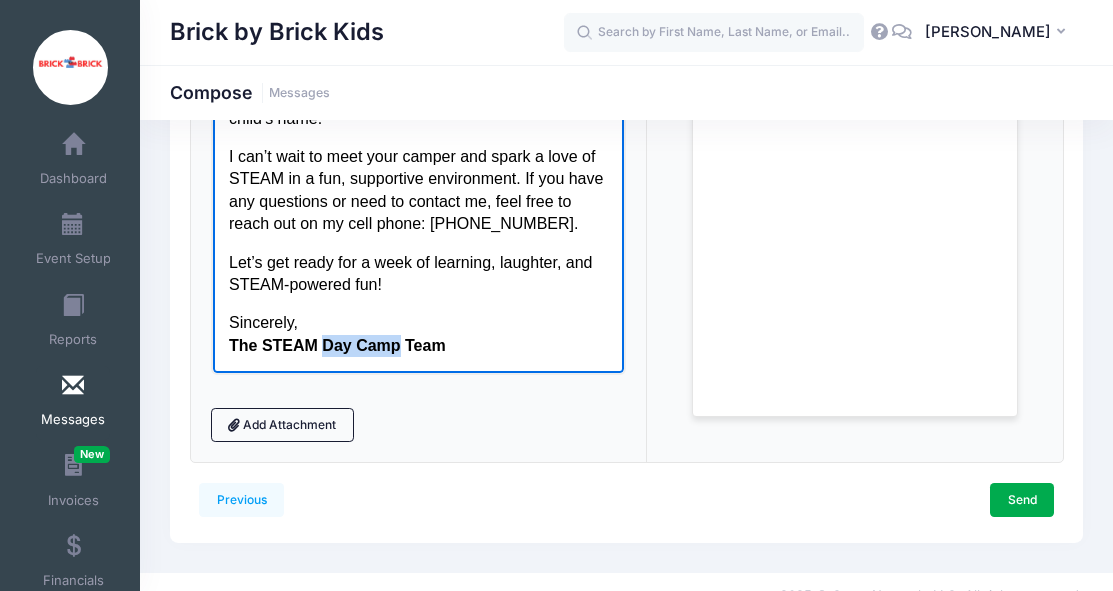 drag, startPoint x: 363, startPoint y: 337, endPoint x: 330, endPoint y: 347, distance: 34.48188 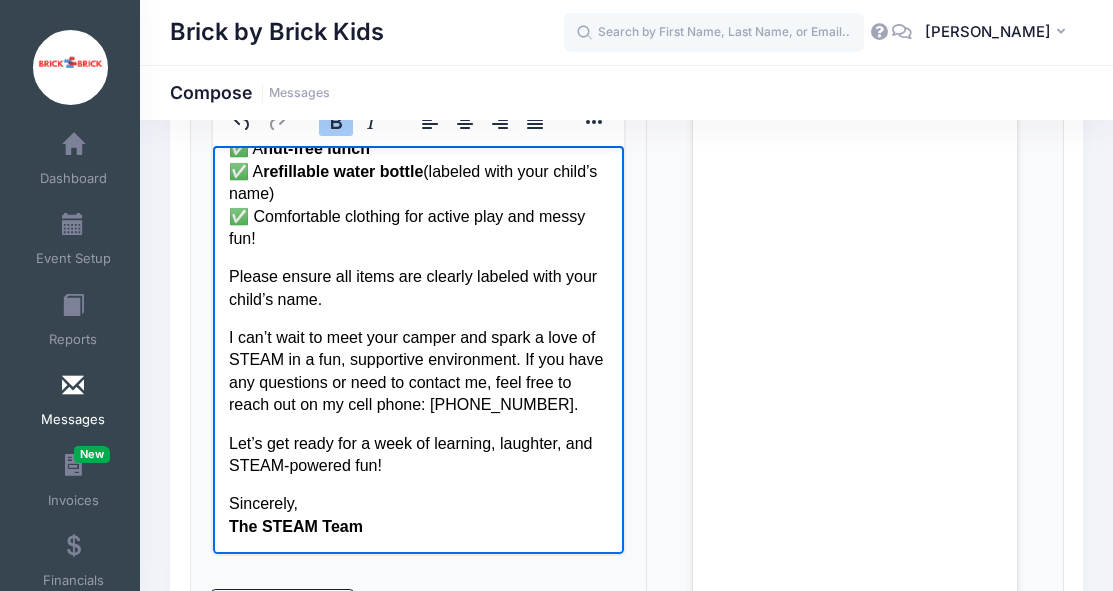 scroll, scrollTop: 279, scrollLeft: 0, axis: vertical 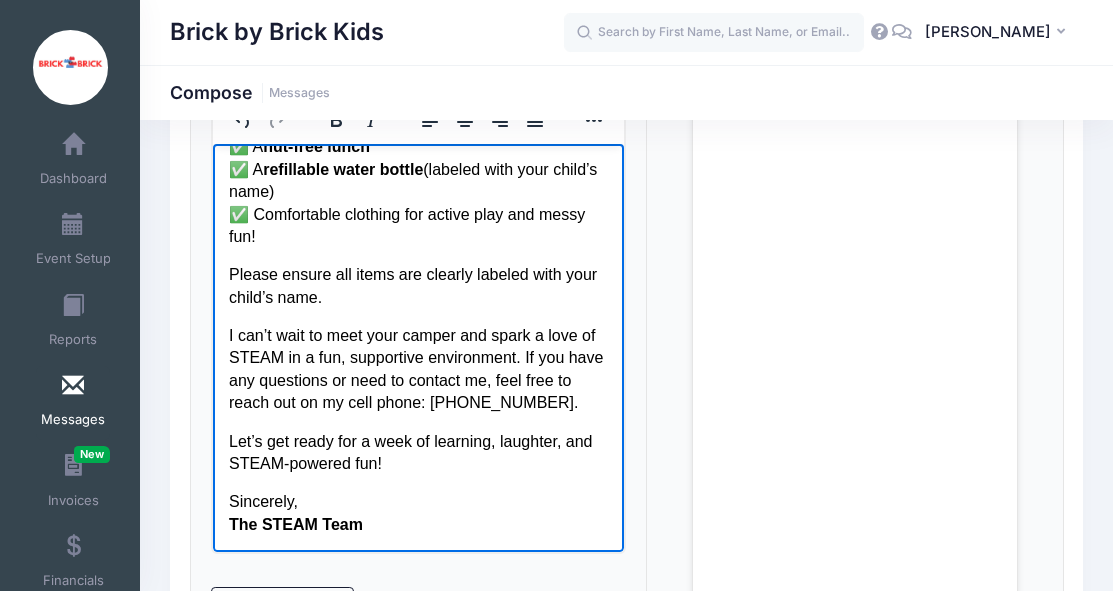 click on "Sincerely, The STEAM Team" at bounding box center (418, 513) 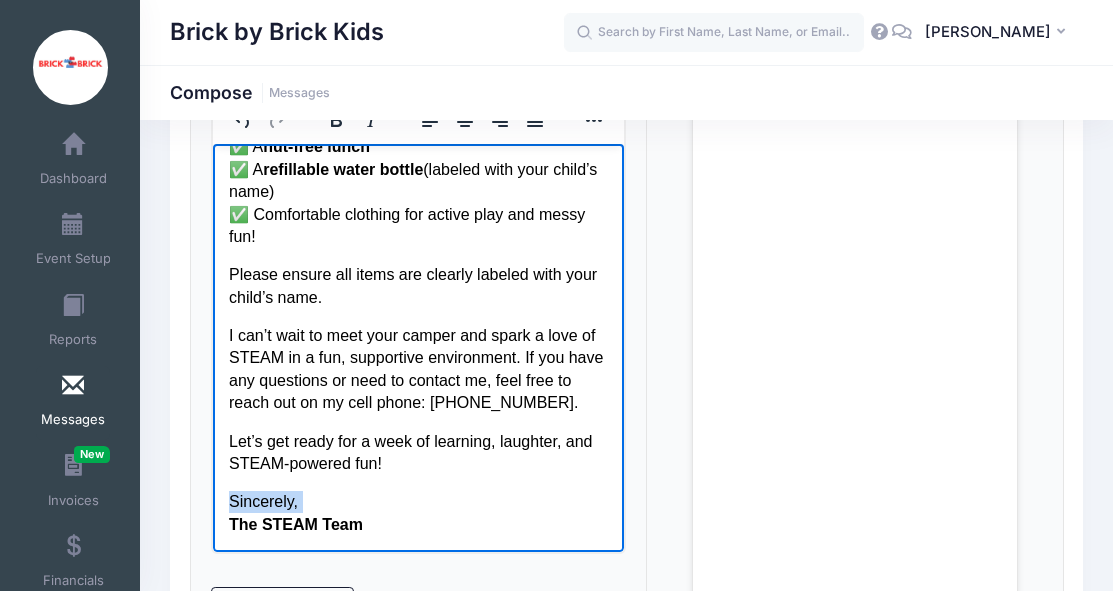 click on "Sincerely, The STEAM Team" at bounding box center (418, 513) 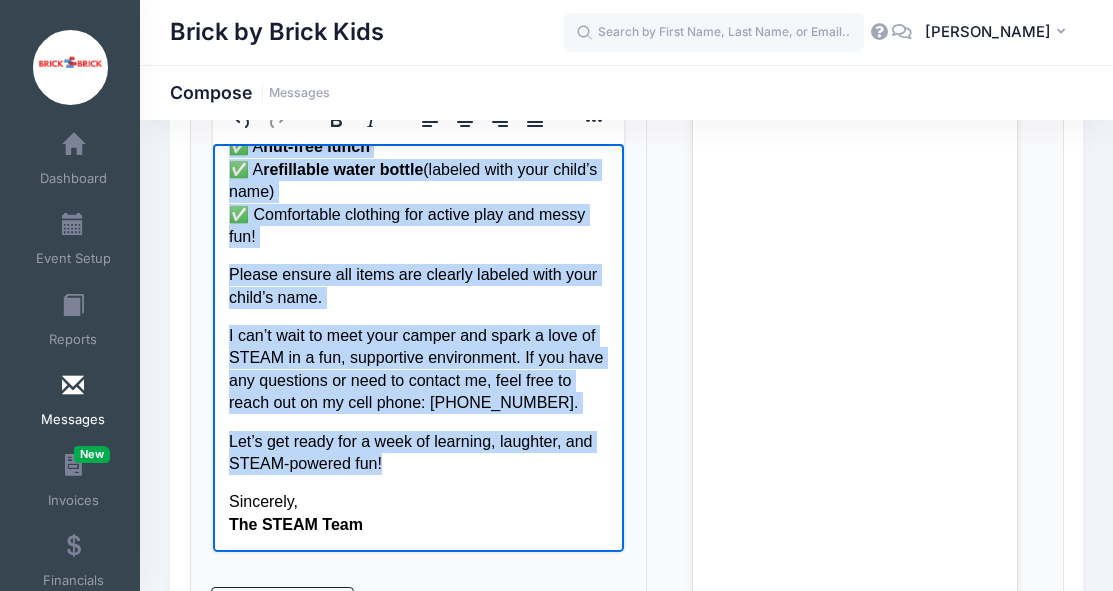 copy on "Dear Families, We are thrilled to welcome your child to the Brick by Brick and Epstein Hillel  STEAM Summer Program , happening next week! Get ready for a week full of curiosity, creativity, and hands-on discovery in Science, Technology, Engineering, Art, and Math. I have prepared exciting activities, experiments, and challenges that will inspire young minds to explore and innovate! Camp Details: 📍  Location:  Epstein Hillel (Main Door) 📅  Dates:  7/21-7/25 🕘  Time:  9:00-3:00 What to Bring Each Day: ✅ A  nut-free snack ✅ A  nut-free lunch ✅ A  refillable water bottle  (labeled with your child’s name) ✅ Comfortable clothing for active play and messy fun! Please ensure all items are clearly labeled with your child’s name. I can’t wait to meet your camper and spark a love of STEAM in a fun, supportive environment. If you have any questions or need to contact me, feel free to reach out on my cell phone: 617-852-8500. Let’s get ready for a week of learning, laughter, and STEAM-powered fun!..." 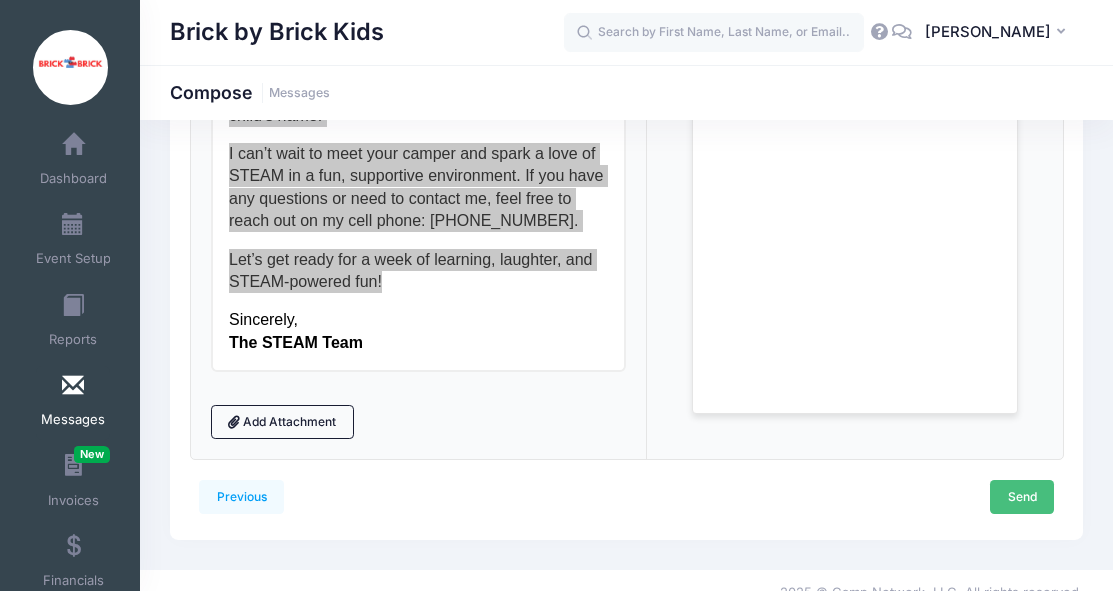 click on "Send" at bounding box center [1022, 497] 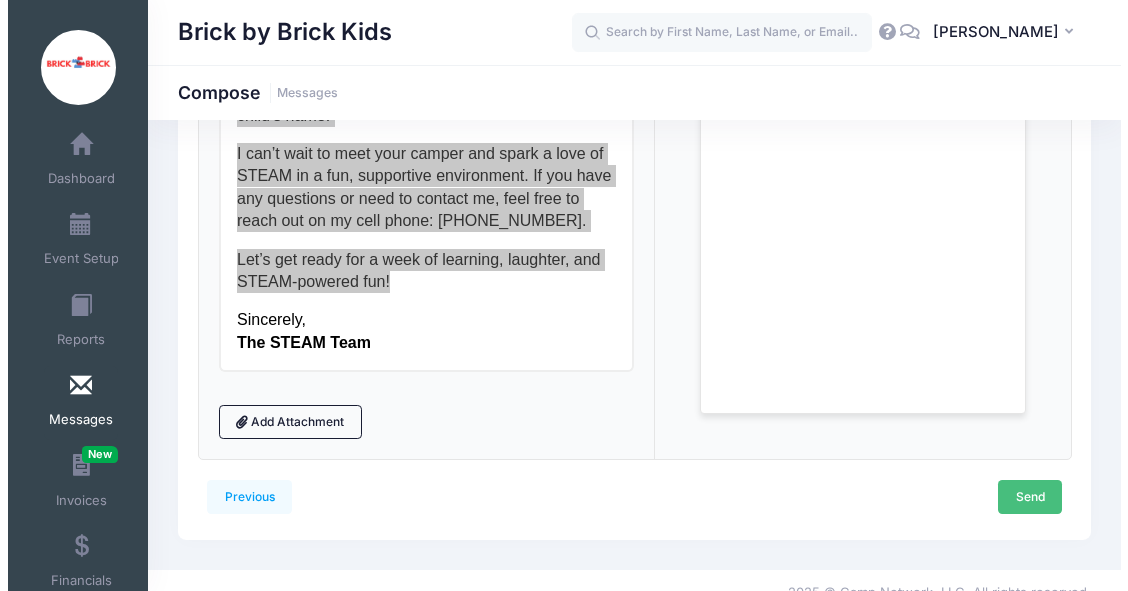 scroll, scrollTop: 0, scrollLeft: 0, axis: both 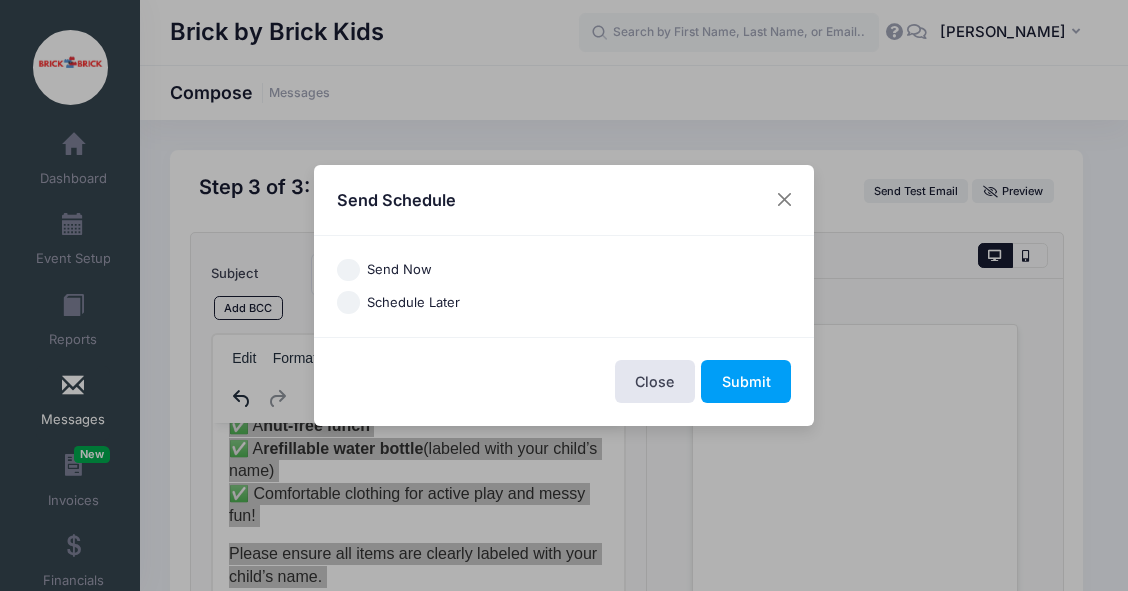 click on "Send Now
Schedule Later
America/New York America/Los Angeles America/Chicago America/Denver                                  America/New York" at bounding box center (564, 286) 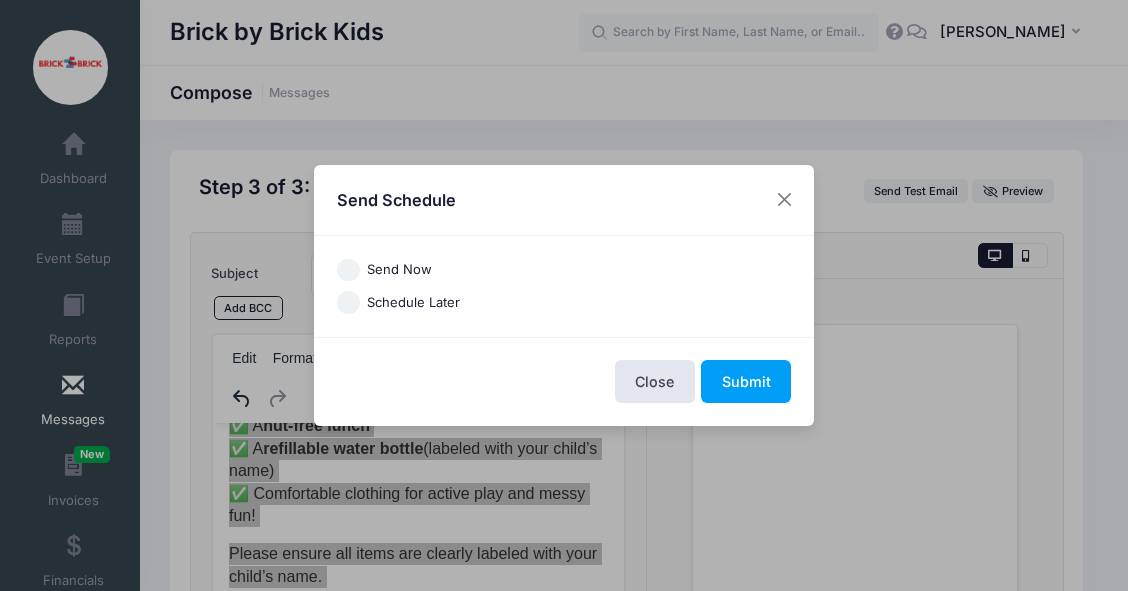 click on "Send Now" at bounding box center [399, 270] 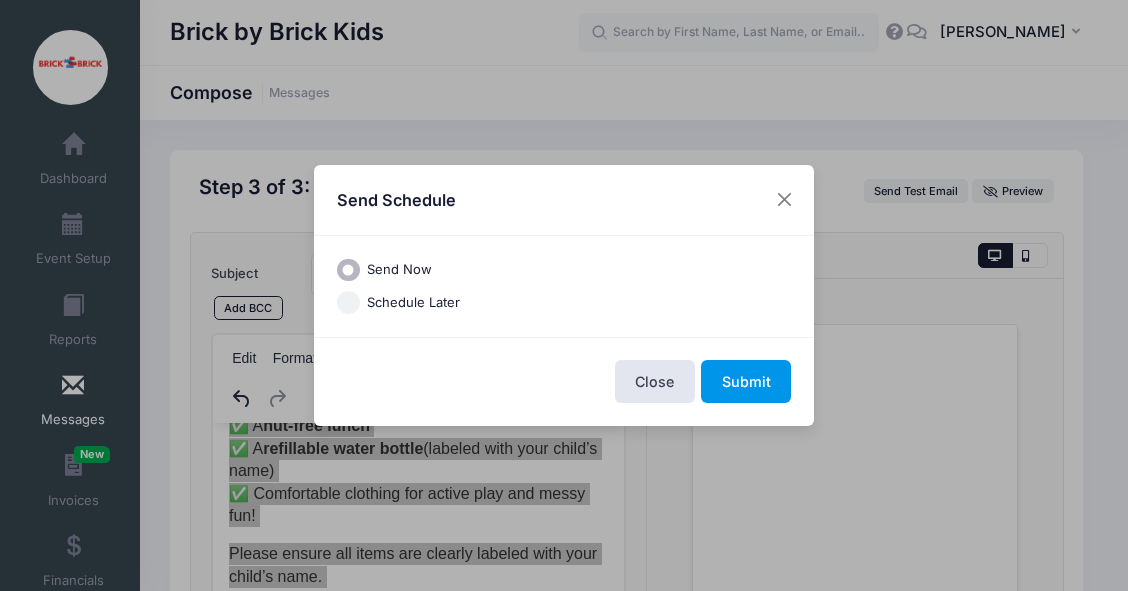 click on "Submit" at bounding box center [746, 381] 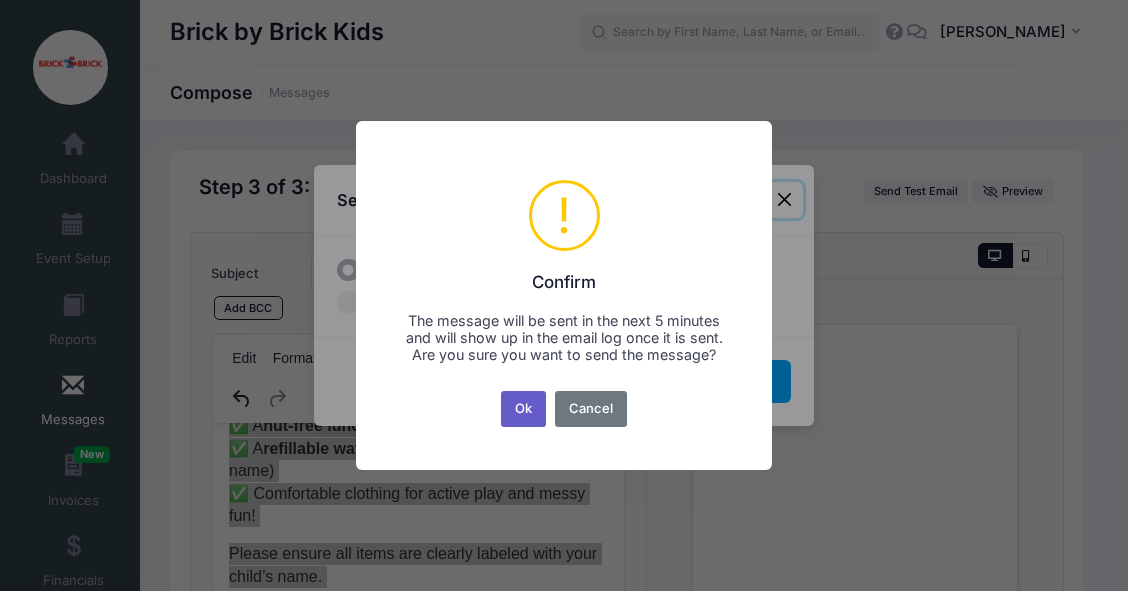 click on "Ok" at bounding box center [524, 409] 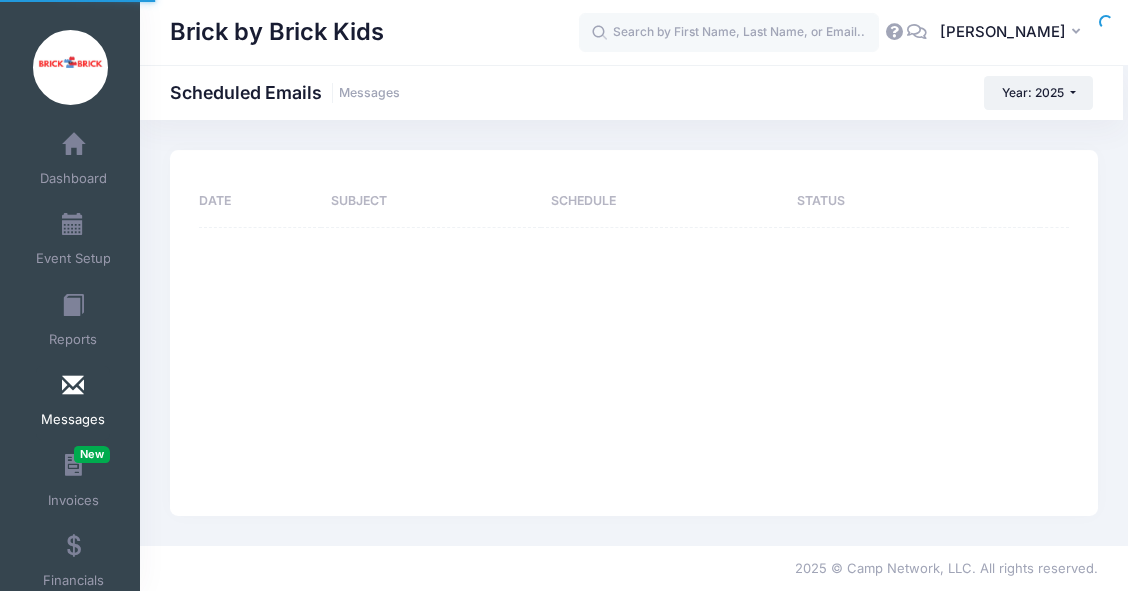 scroll, scrollTop: 0, scrollLeft: 0, axis: both 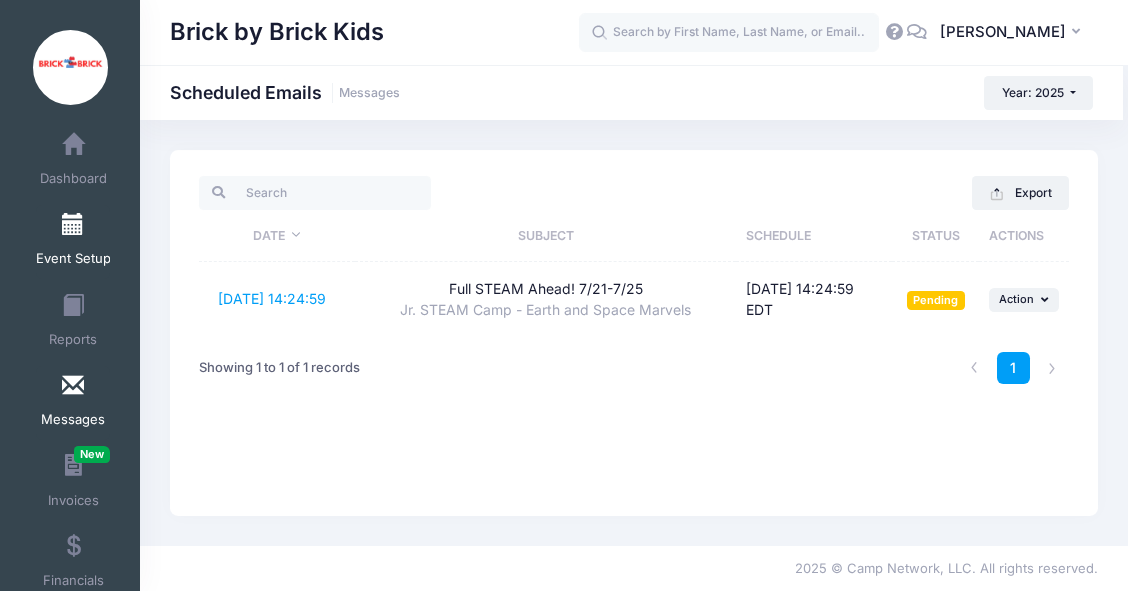 click at bounding box center [73, 225] 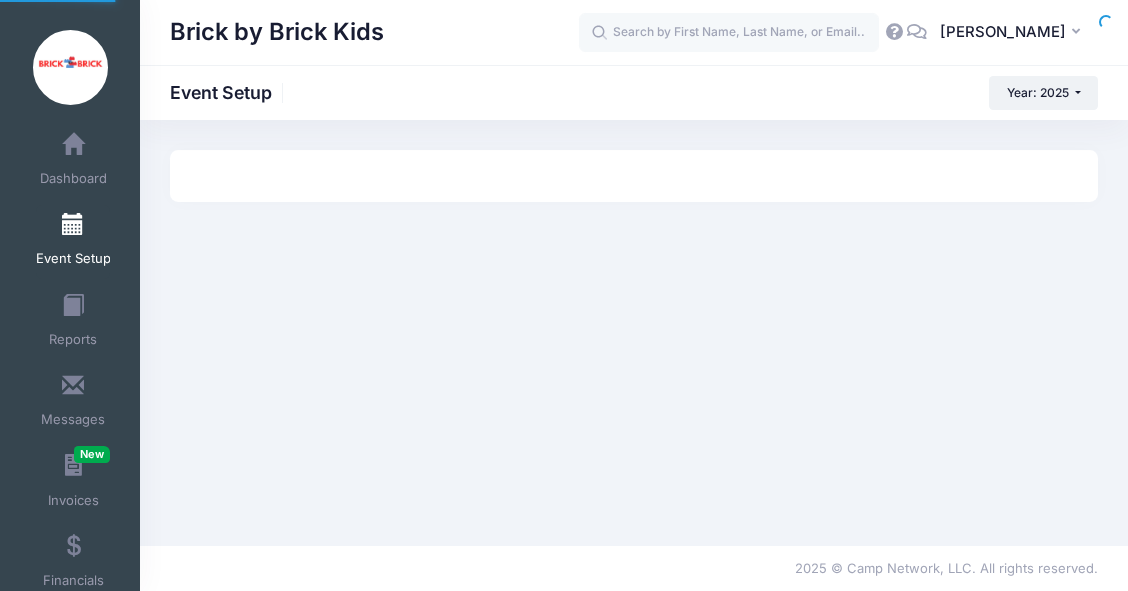 scroll, scrollTop: 0, scrollLeft: 0, axis: both 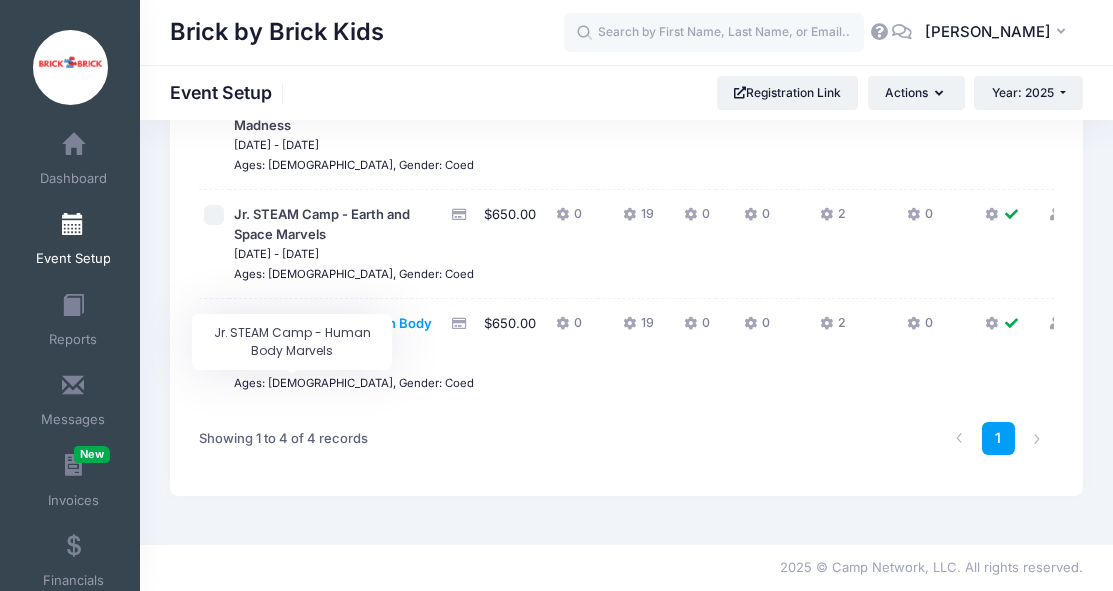 click on "Jr. STEAM Camp - Human Body Marvels" at bounding box center [333, 333] 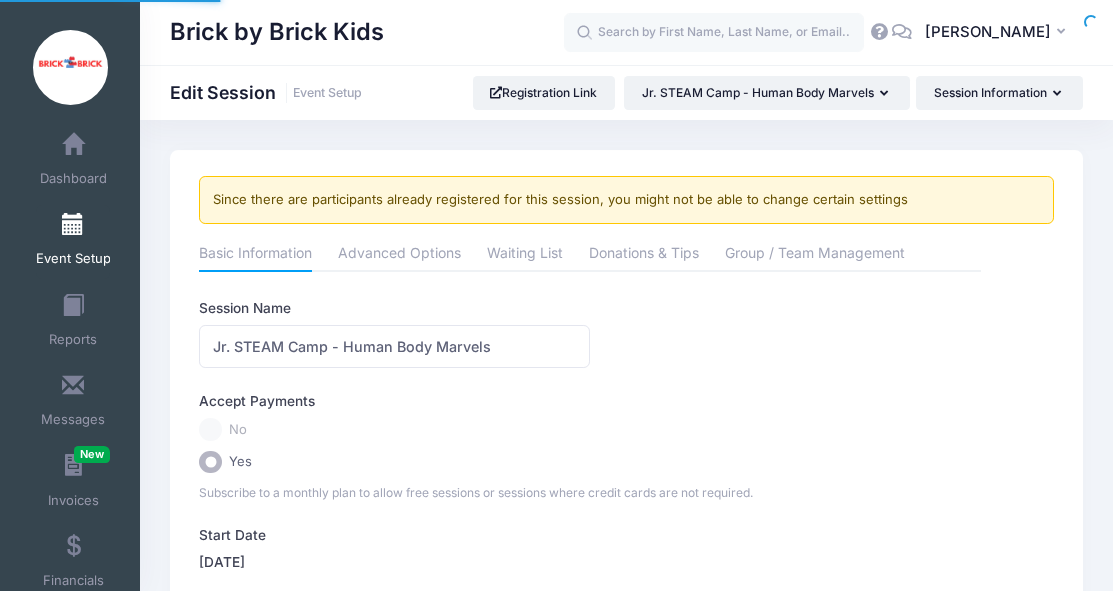 scroll, scrollTop: 0, scrollLeft: 0, axis: both 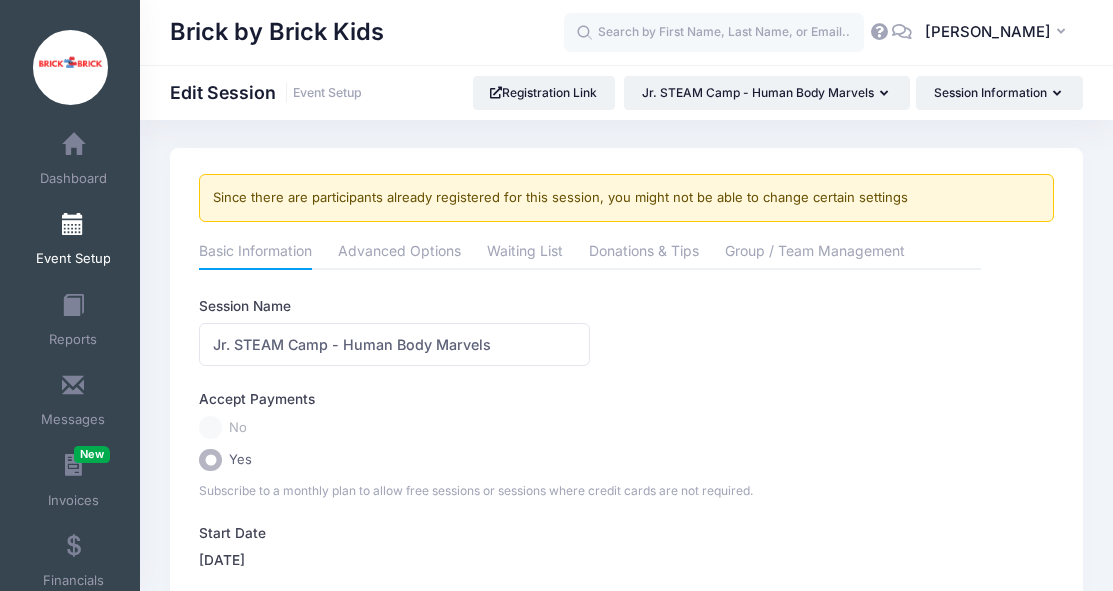 drag, startPoint x: 0, startPoint y: 0, endPoint x: 198, endPoint y: 177, distance: 265.5805 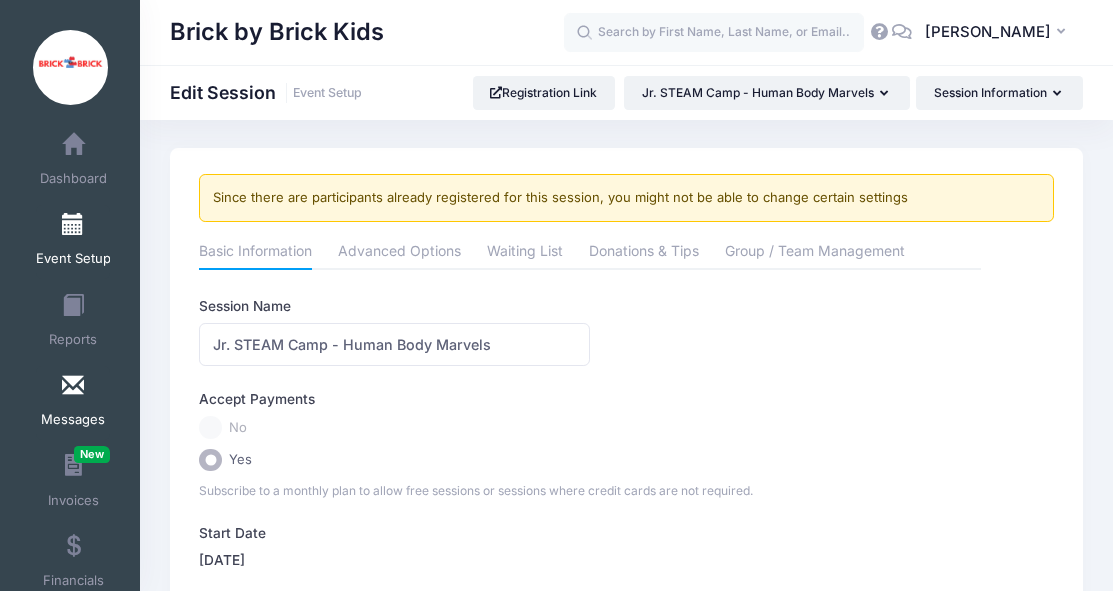 click on "Messages" at bounding box center [73, 420] 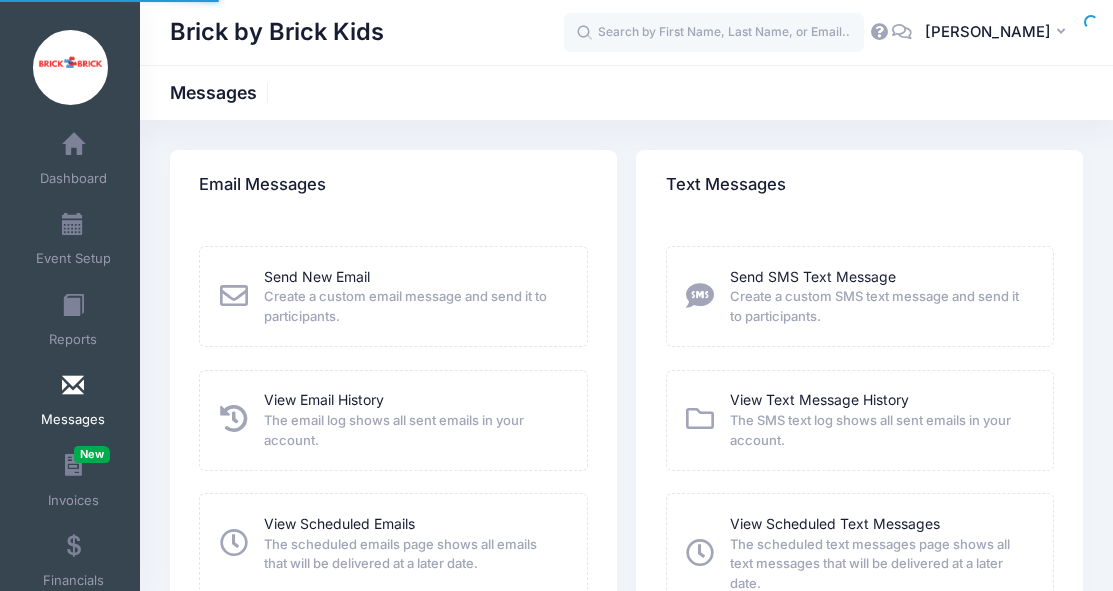 scroll, scrollTop: 0, scrollLeft: 0, axis: both 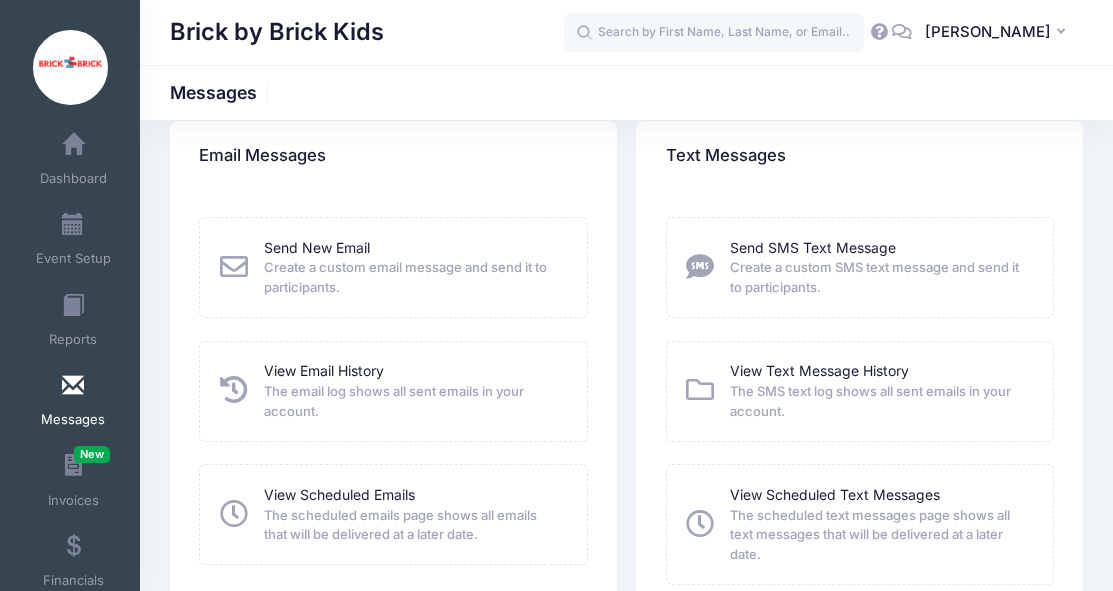 drag, startPoint x: 854, startPoint y: 225, endPoint x: 919, endPoint y: 239, distance: 66.4906 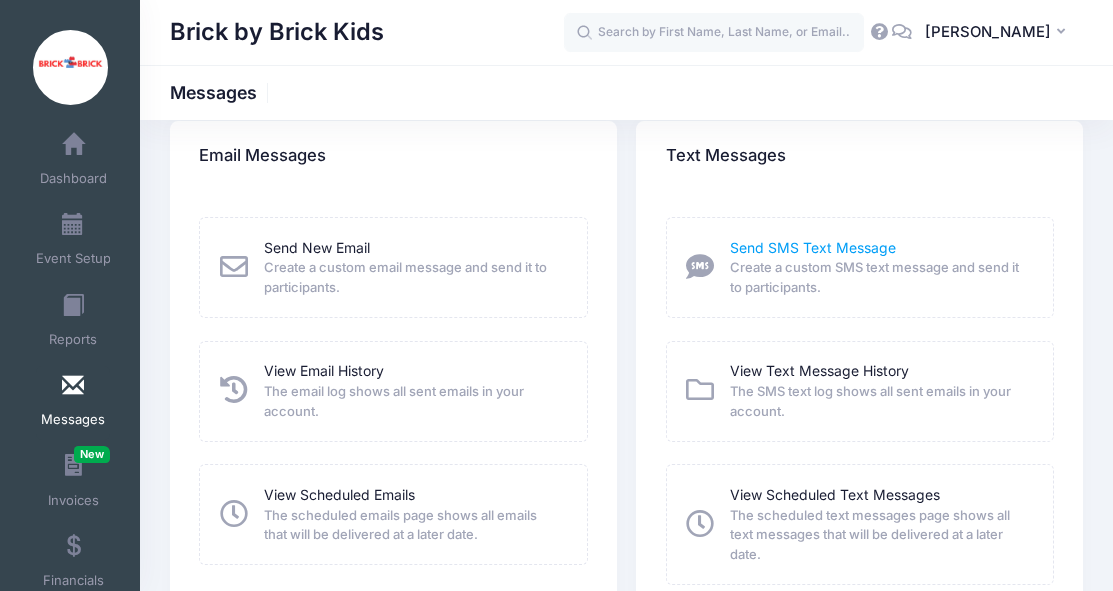 click on "Send SMS Text Message" at bounding box center [813, 247] 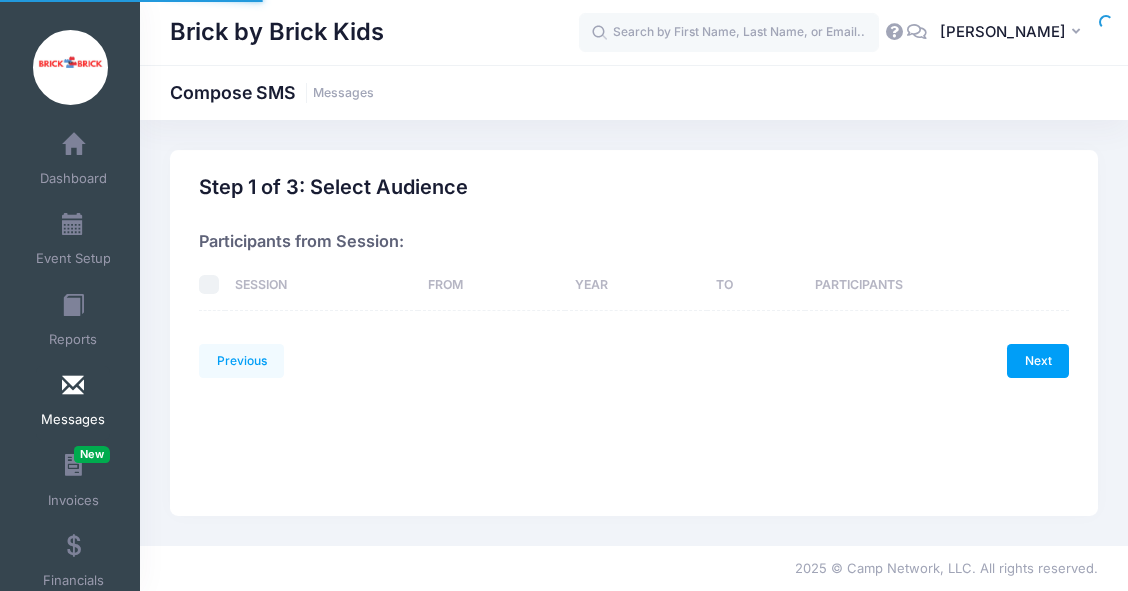 scroll, scrollTop: 0, scrollLeft: 0, axis: both 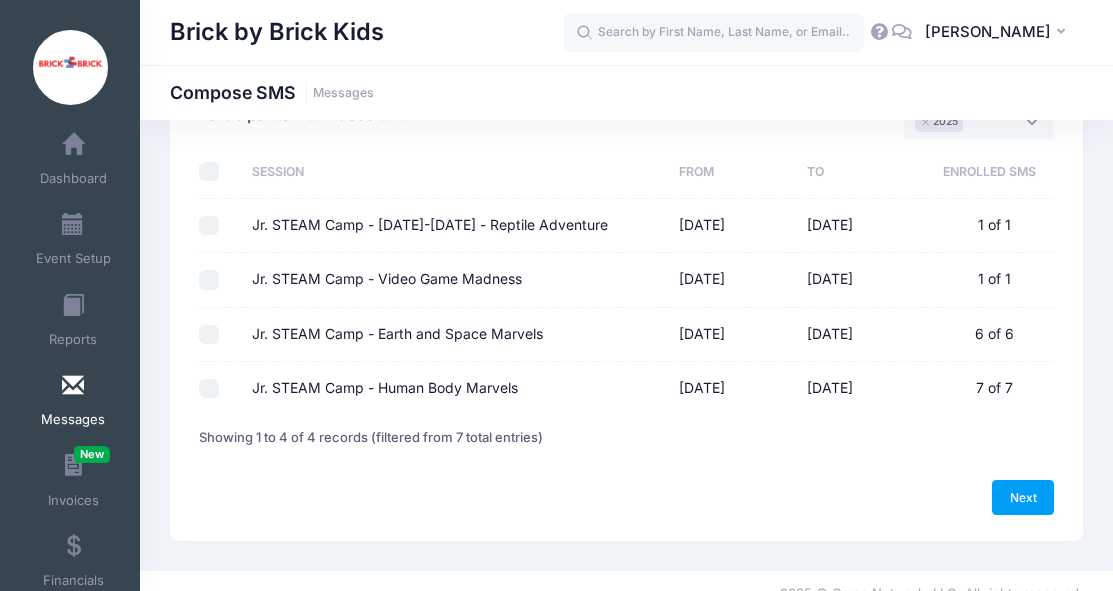 click on "Jr. STEAM Camp - Earth and Space Marvels" at bounding box center [209, 335] 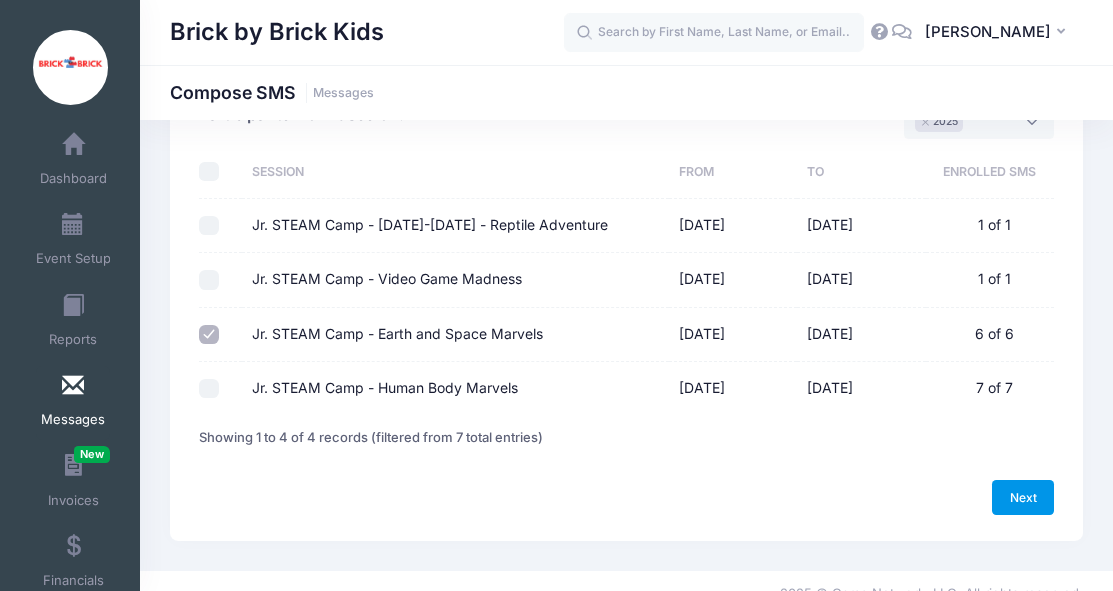 click on "Next" at bounding box center (1023, 497) 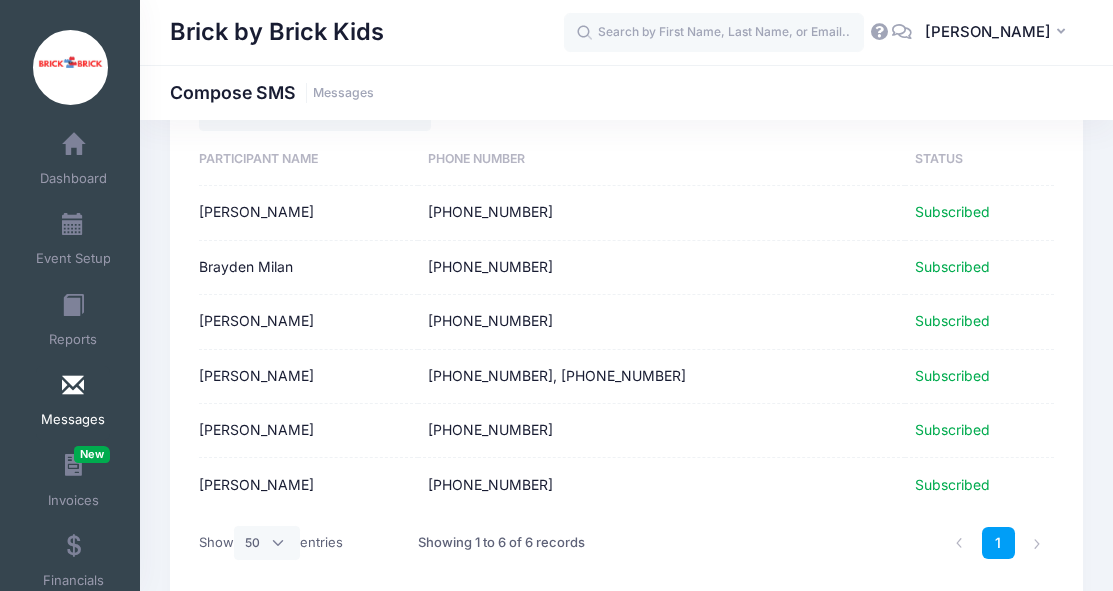 scroll, scrollTop: 252, scrollLeft: 0, axis: vertical 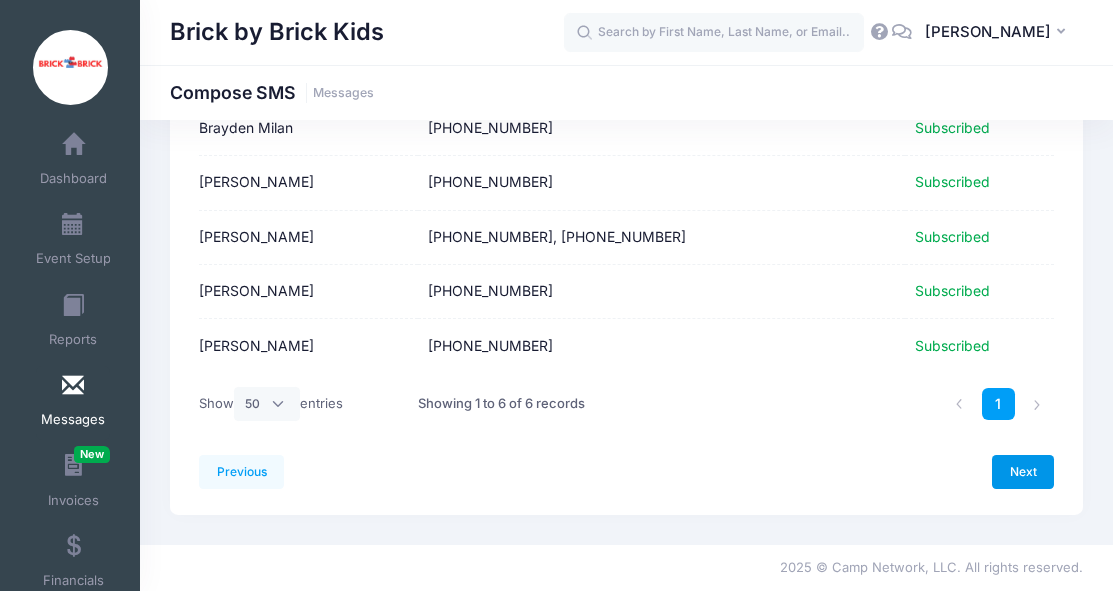 drag, startPoint x: 1015, startPoint y: 483, endPoint x: 1024, endPoint y: 477, distance: 10.816654 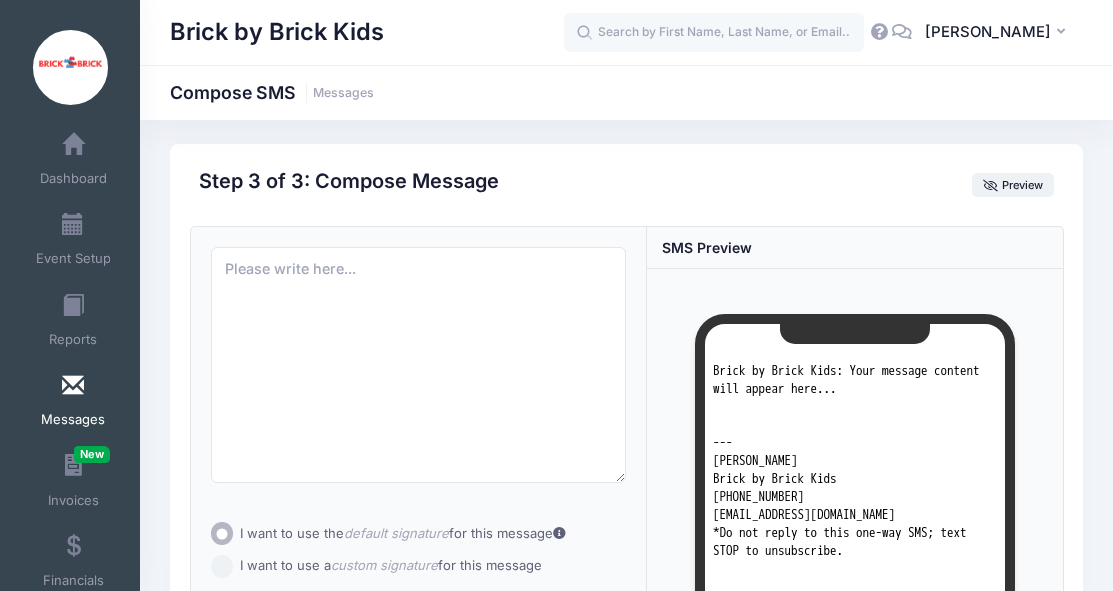 scroll, scrollTop: 0, scrollLeft: 0, axis: both 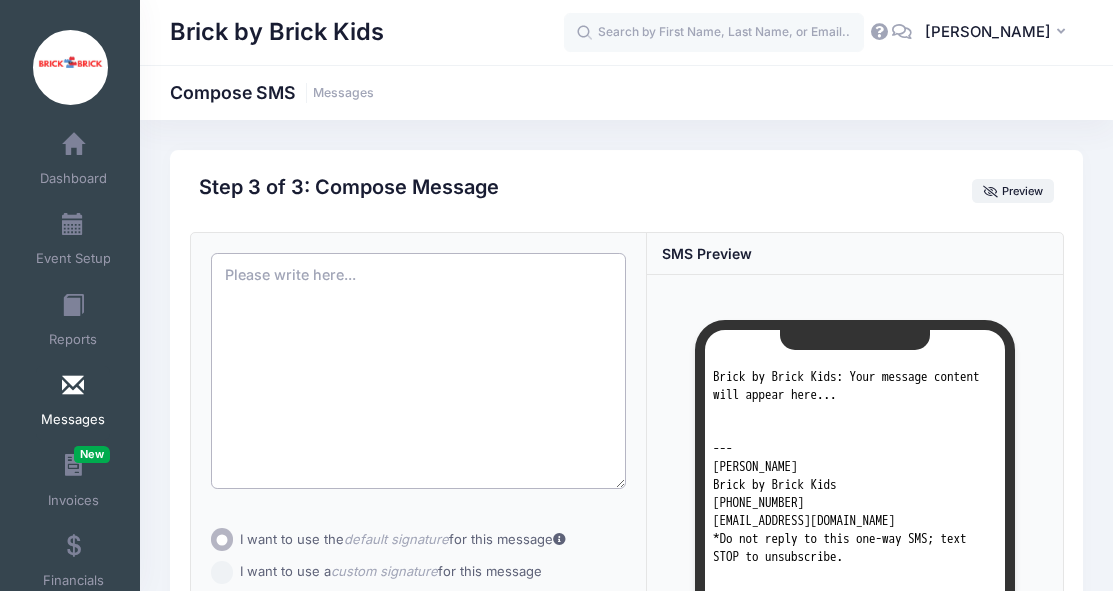 click at bounding box center [419, 371] 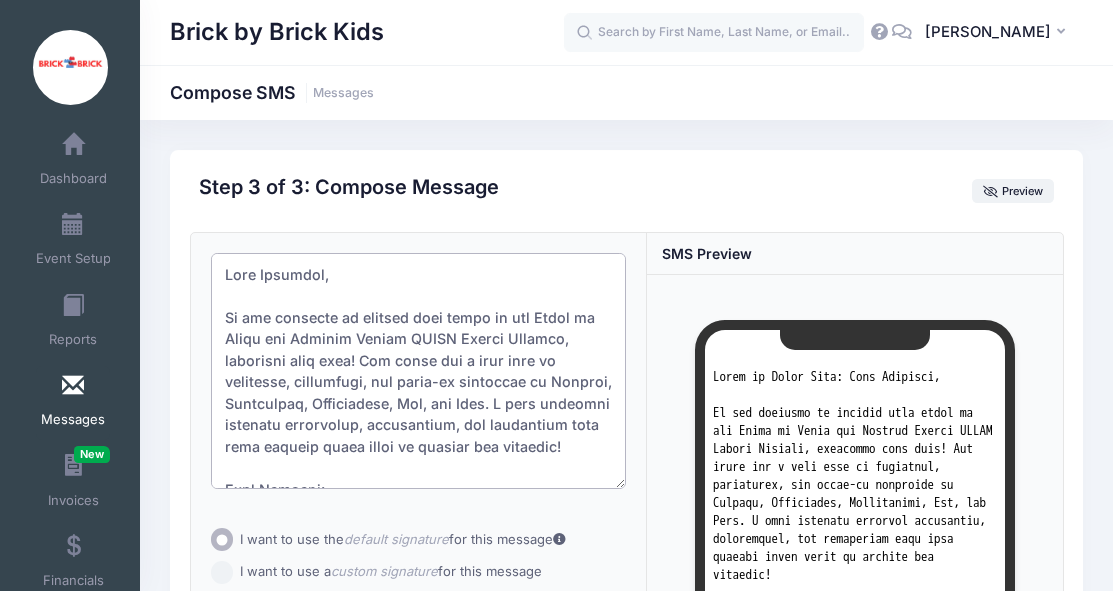scroll, scrollTop: 610, scrollLeft: 0, axis: vertical 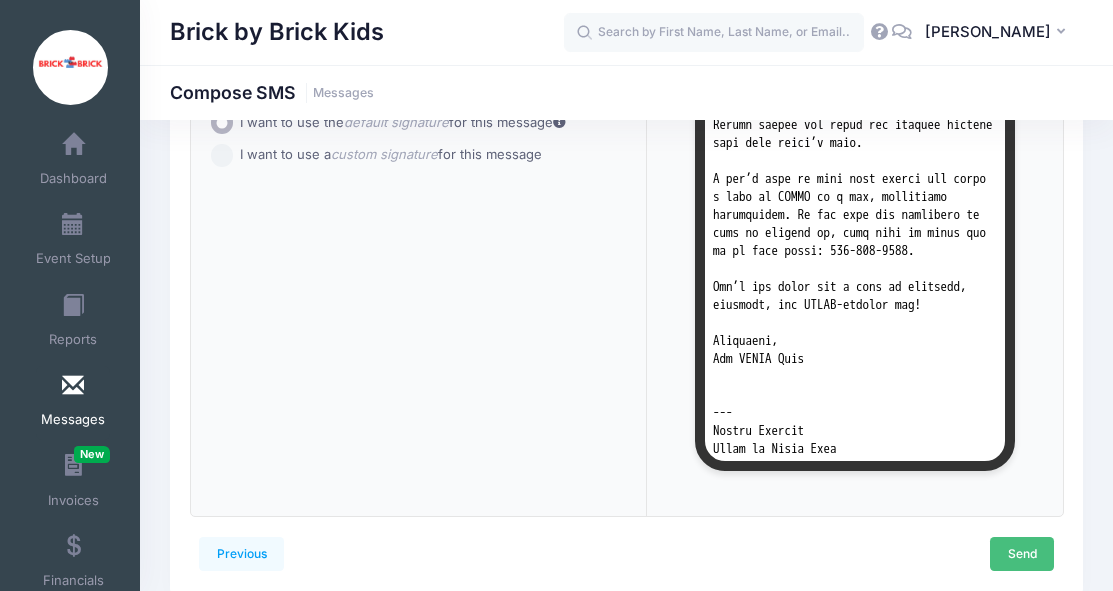 type on "Dear Families,
We are thrilled to welcome your child to the Brick by Brick and Epstein Hillel STEAM Summer Program, happening next week! Get ready for a week full of curiosity, creativity, and hands-on discovery in Science, Technology, Engineering, Art, and Math. I have prepared exciting activities, experiments, and challenges that will inspire young minds to explore and innovate!
Camp Details:
📍 Location: Epstein Hillel (Main Door)
📅 Dates: 7/21-7/25
🕘 Time: 9:00-3:00
What to Bring Each Day:
✅ A nut-free snack
✅ A nut-free lunch
✅ A refillable water bottle (labeled with your child’s name)
✅ Comfortable clothing for active play and messy fun!
Please ensure all items are clearly labeled with your child’s name.
I can’t wait to meet your camper and spark a love of STEAM in a fun, supportive environment. If you have any questions or need to contact me, feel free to reach out on my cell phone: 617-852-8500.
Let’s get ready for a week of learning, laughter, and STEAM-powered fun!
Sincerely,
The STEAM Te..." 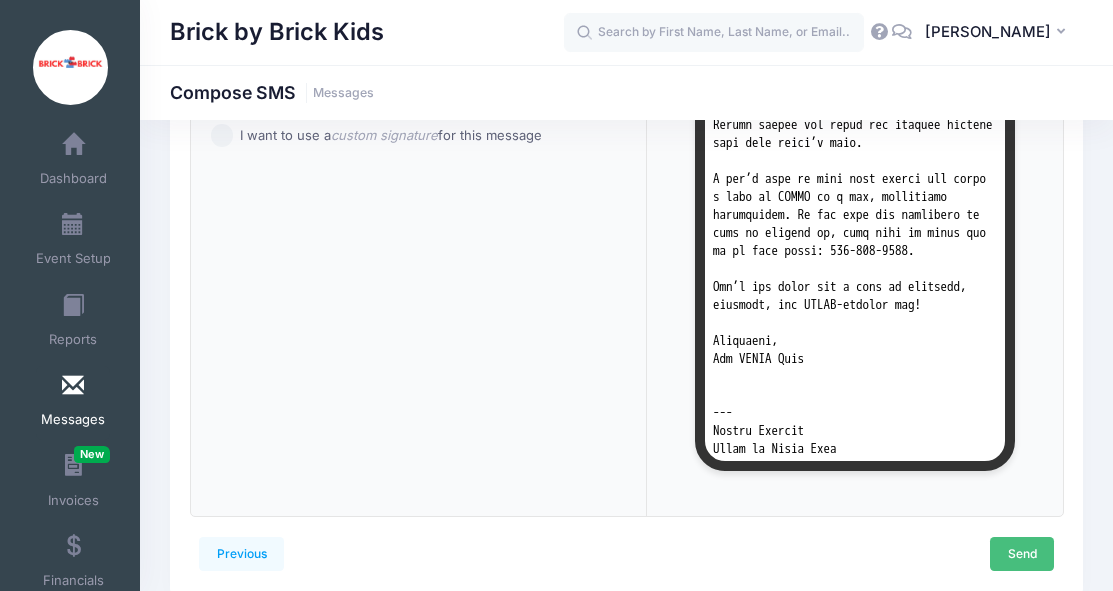 click on "Send" at bounding box center [1022, 554] 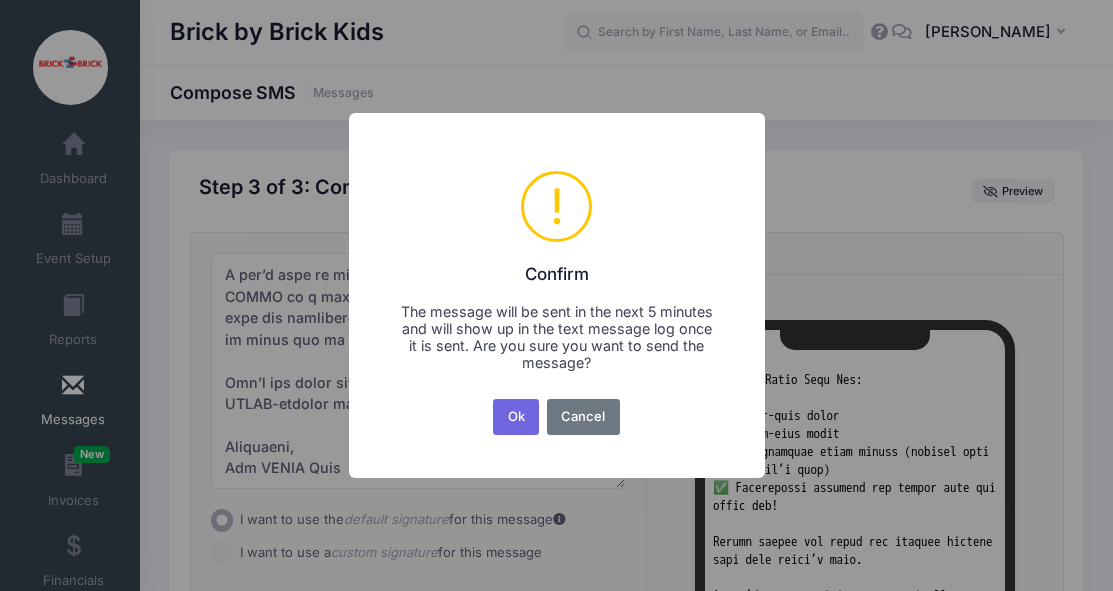scroll, scrollTop: 339, scrollLeft: 0, axis: vertical 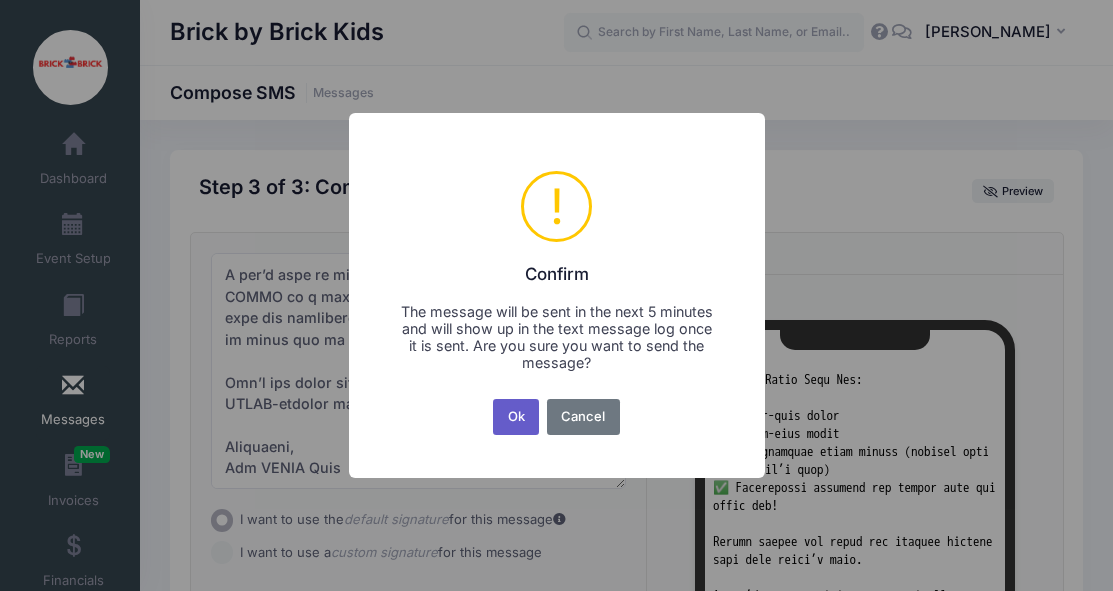 click on "Ok" at bounding box center [516, 417] 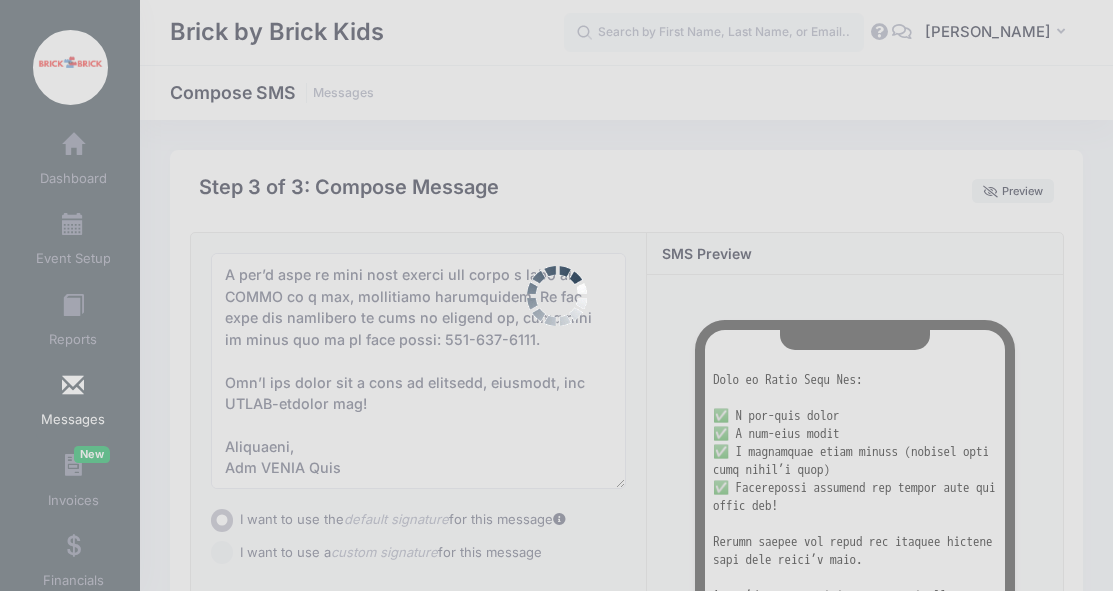 scroll, scrollTop: 499, scrollLeft: 0, axis: vertical 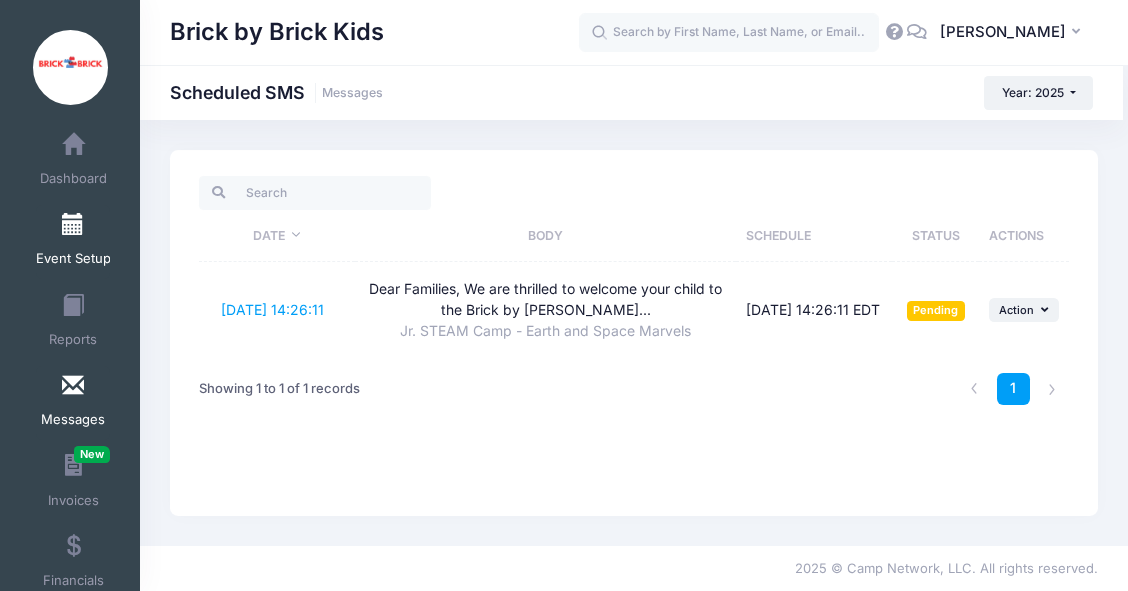 click at bounding box center [73, 225] 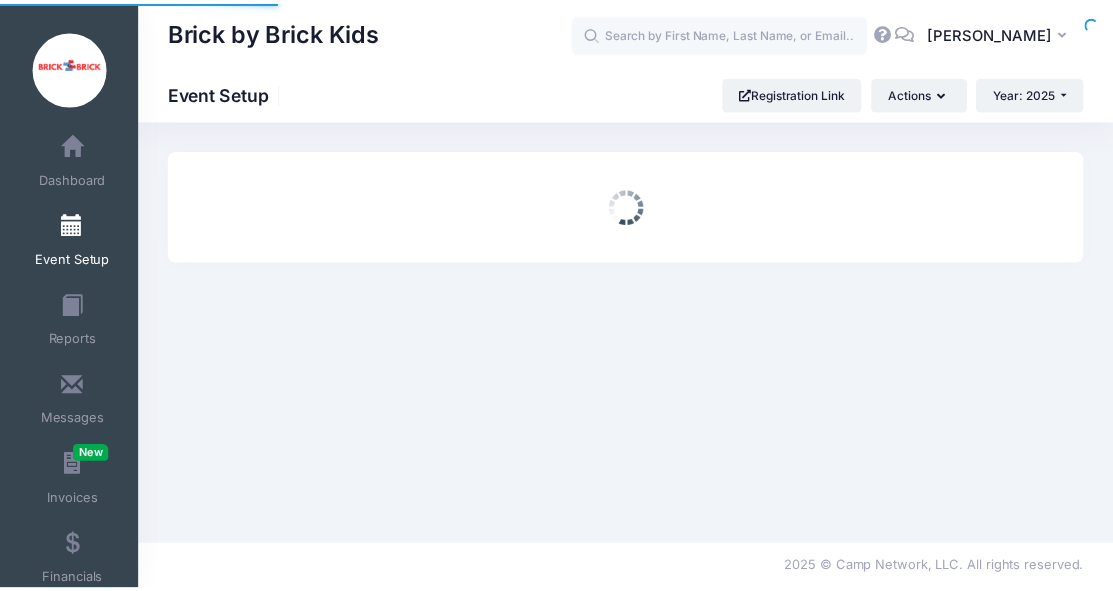 scroll, scrollTop: 0, scrollLeft: 0, axis: both 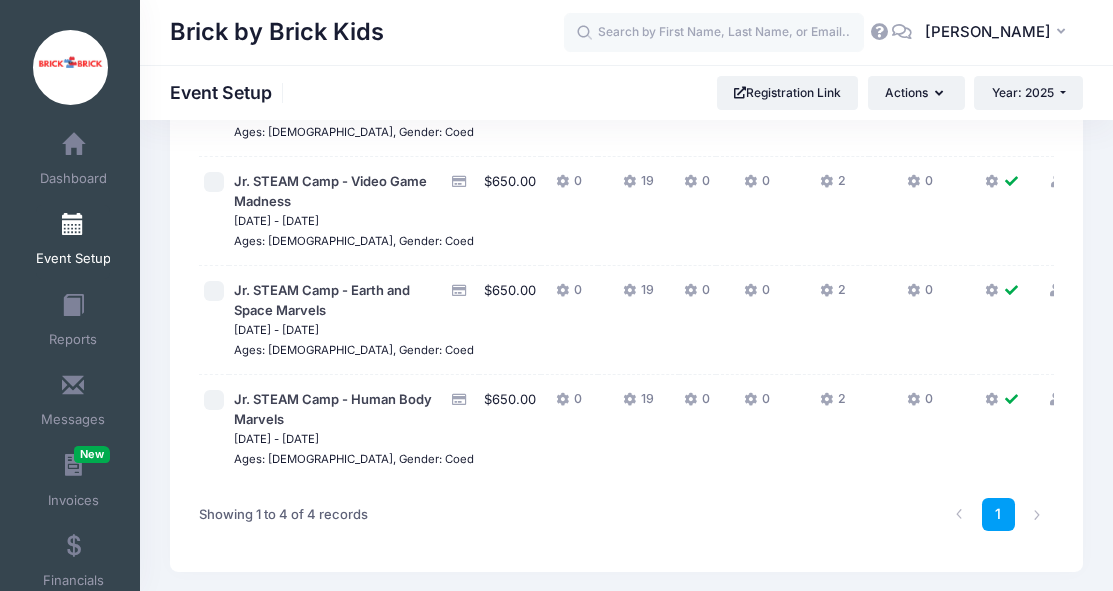 click on "Jr. STEAM Camp - Earth and Space Marvels" at bounding box center [340, 300] 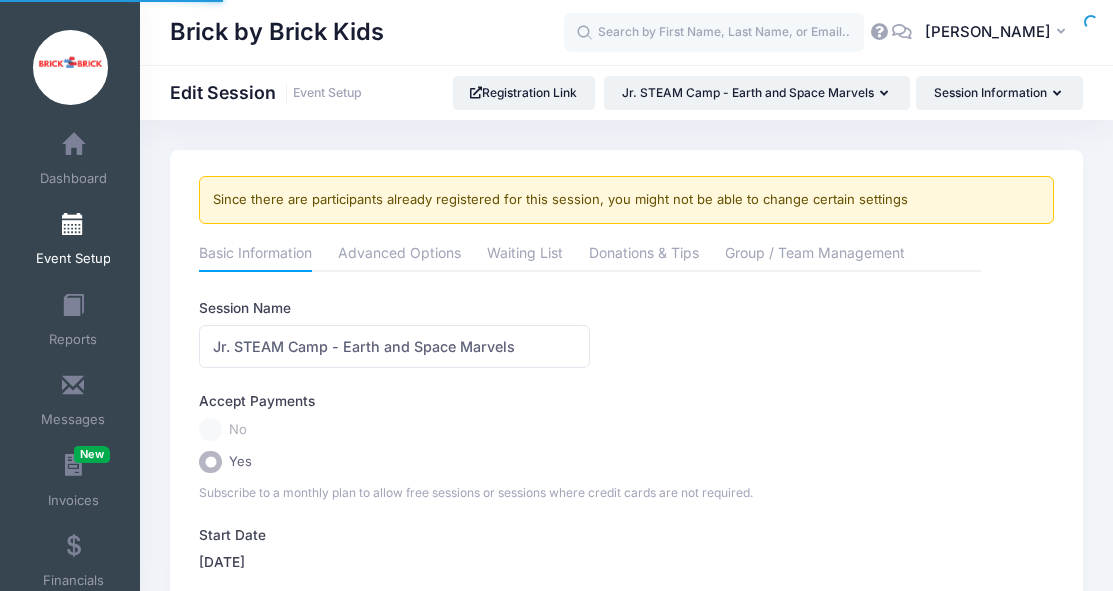 scroll, scrollTop: 0, scrollLeft: 0, axis: both 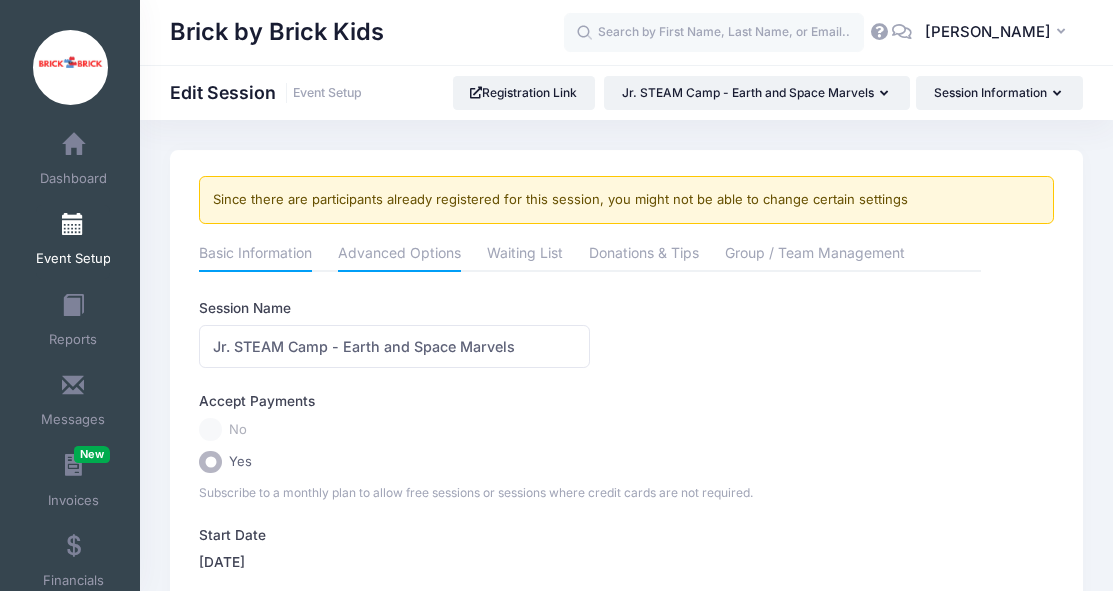 click on "Advanced Options" at bounding box center (399, 255) 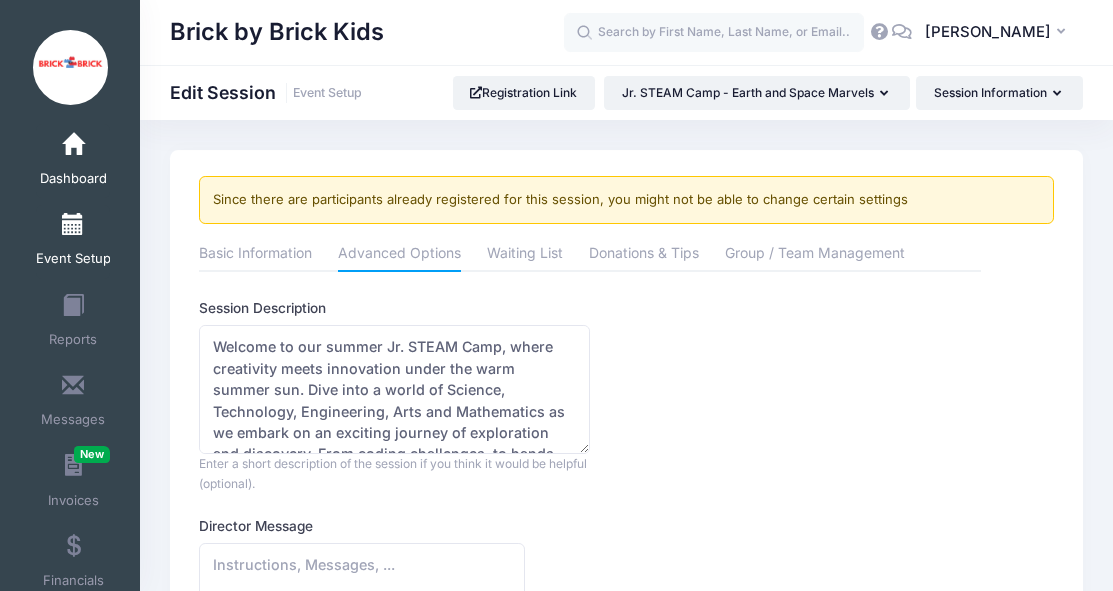 click on "Dashboard" at bounding box center [73, 179] 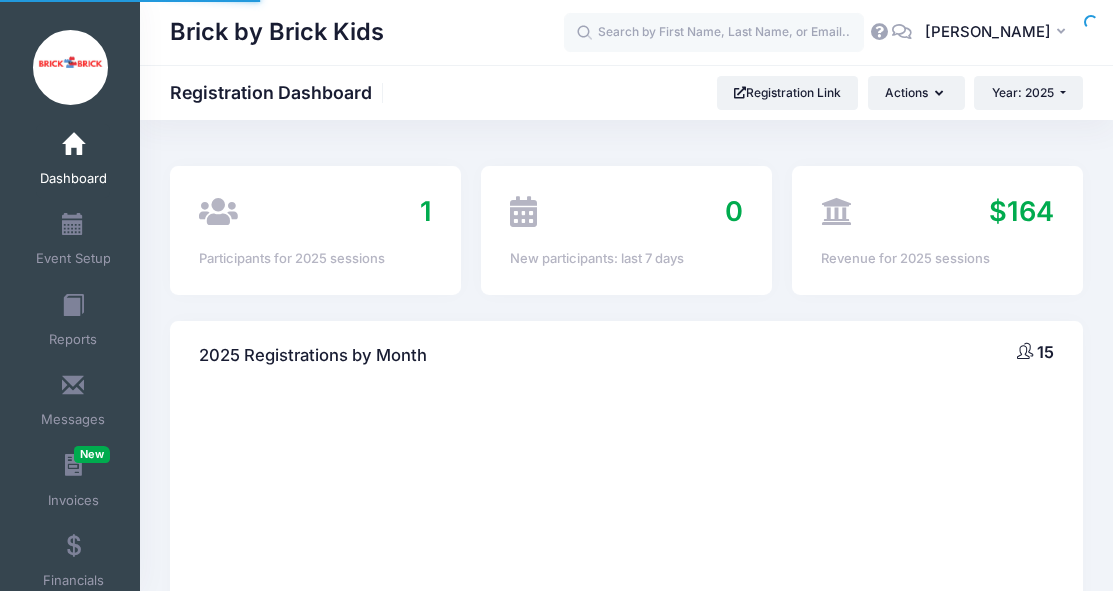 scroll, scrollTop: 0, scrollLeft: 0, axis: both 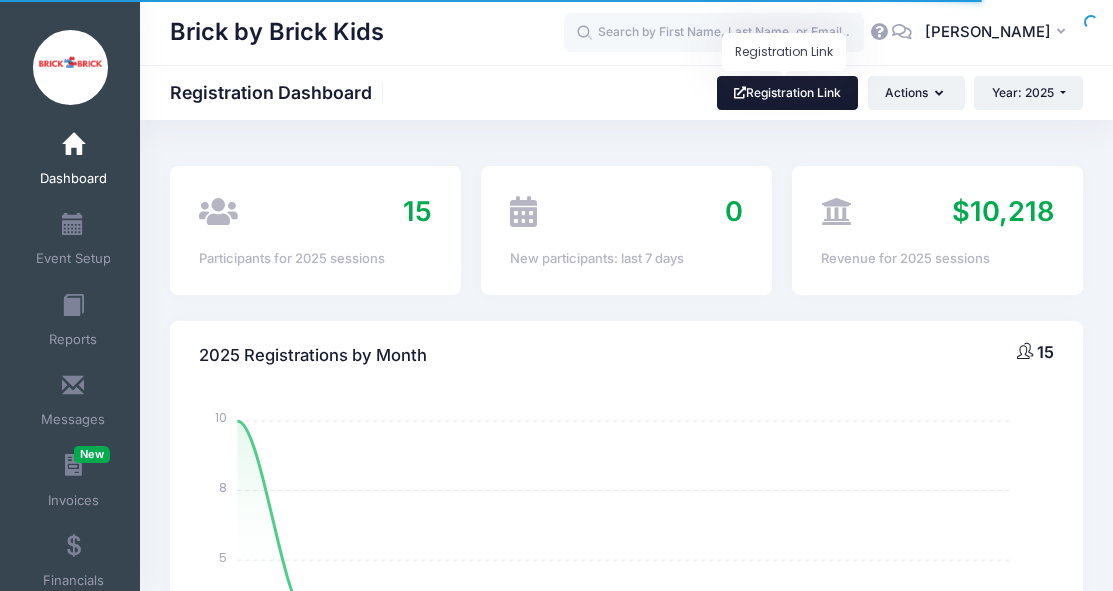 click on "Registration Link" at bounding box center [788, 93] 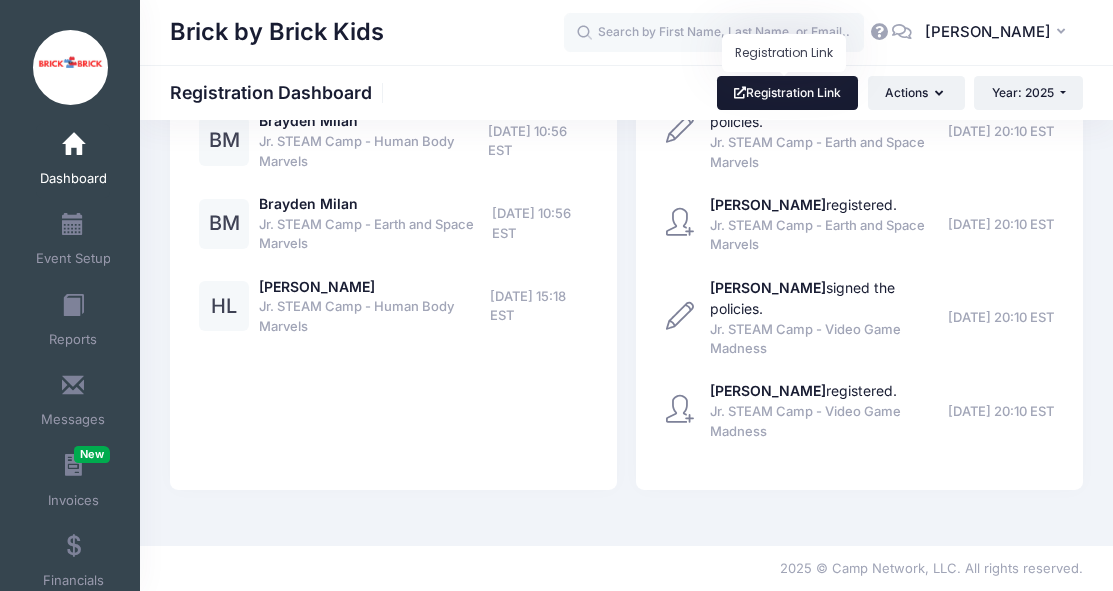 scroll, scrollTop: 2186, scrollLeft: 0, axis: vertical 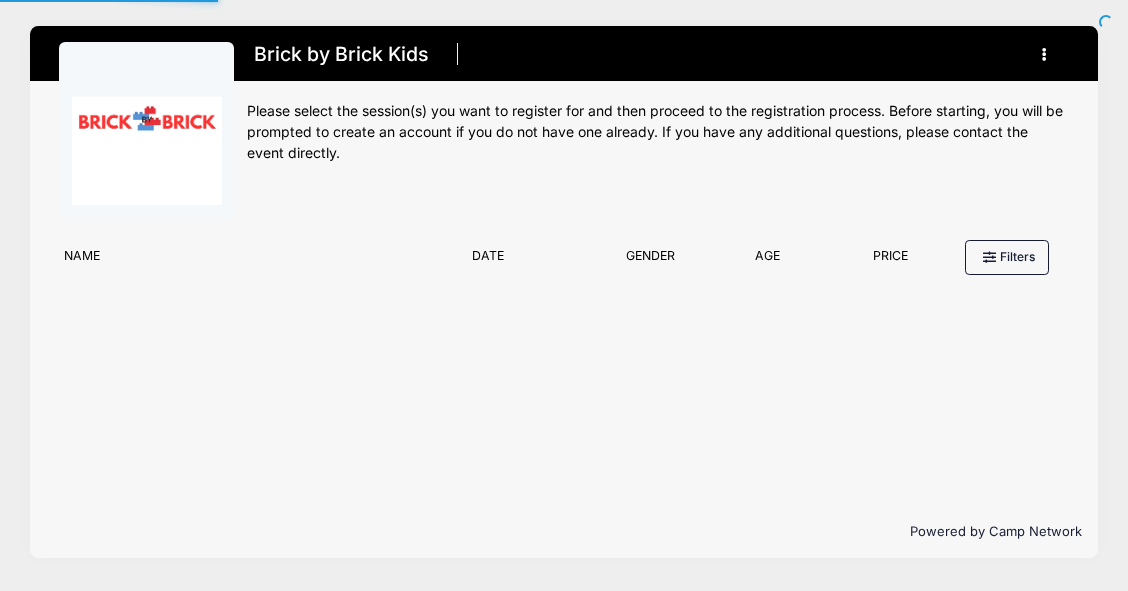 type on "#E5E5E5" 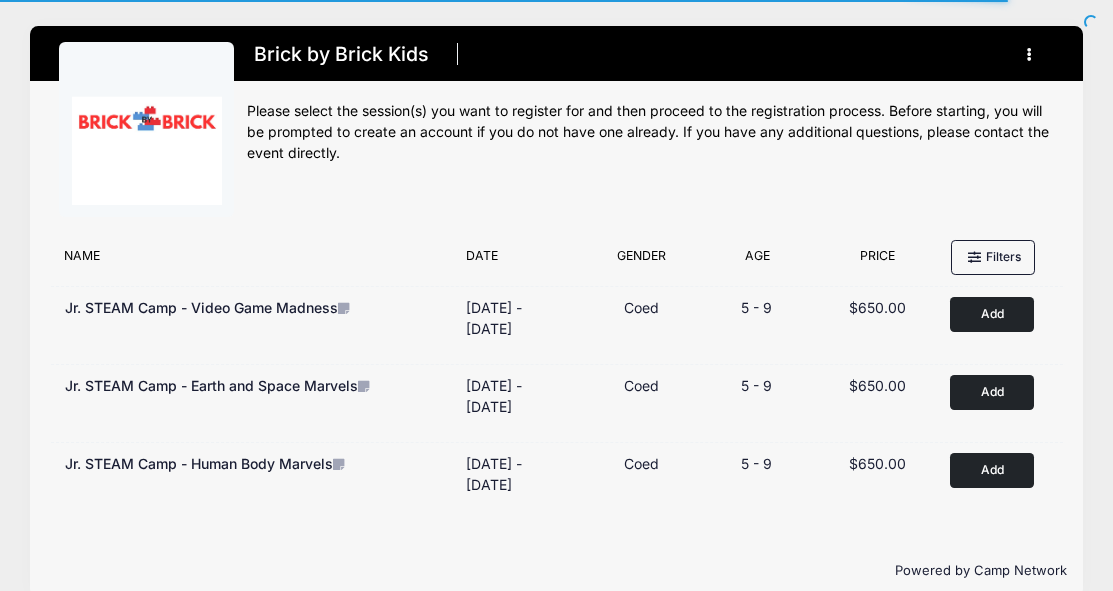 scroll, scrollTop: 31, scrollLeft: 0, axis: vertical 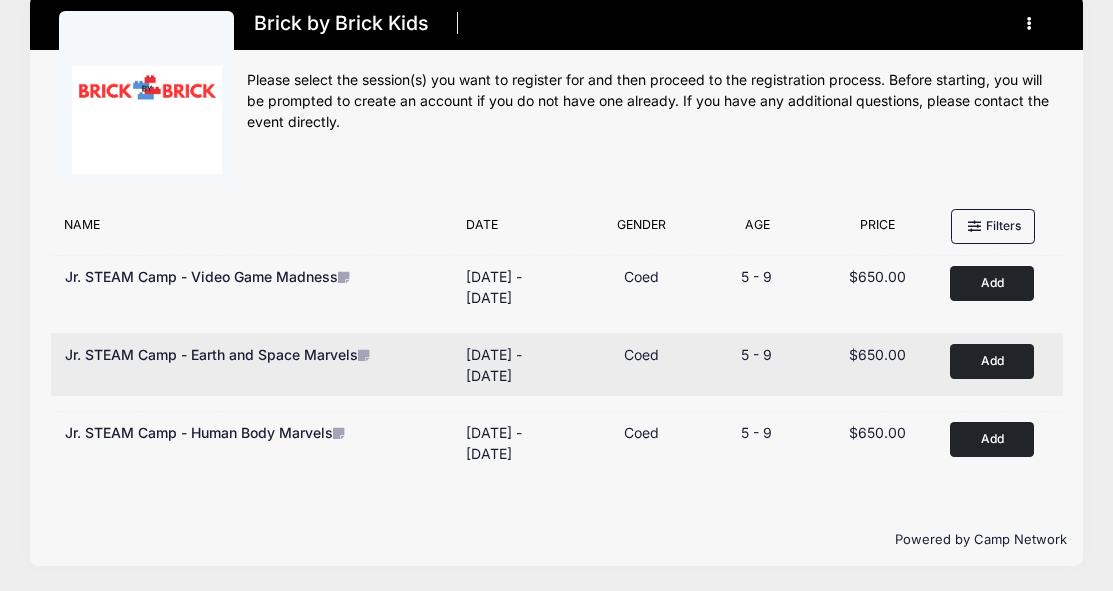 click on "Add" at bounding box center (992, 361) 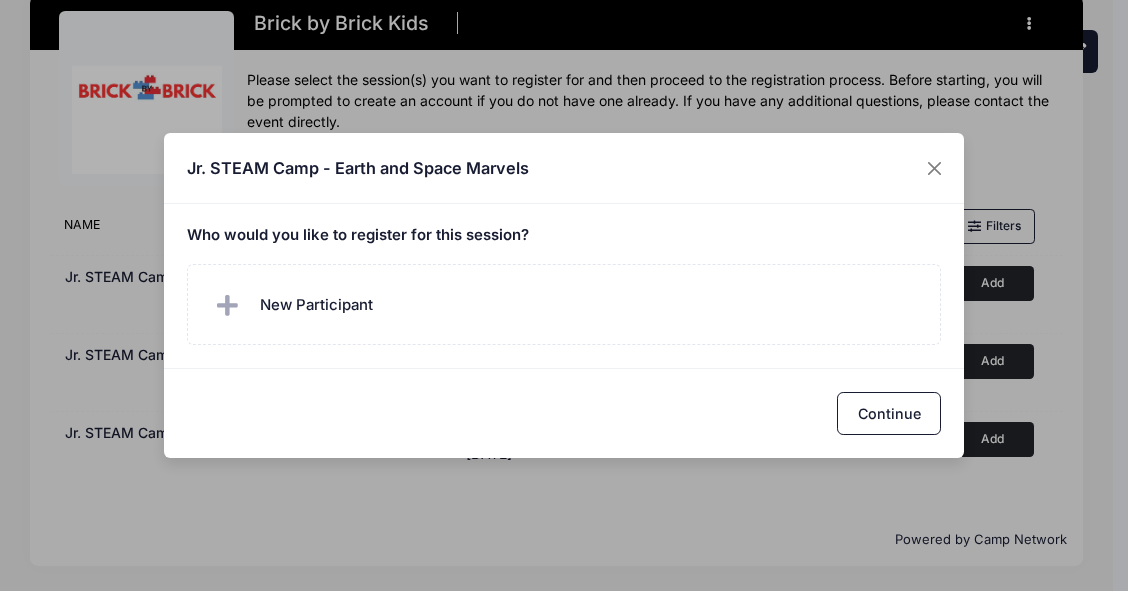 click on "Who would you like to register for this session?" at bounding box center (564, 286) 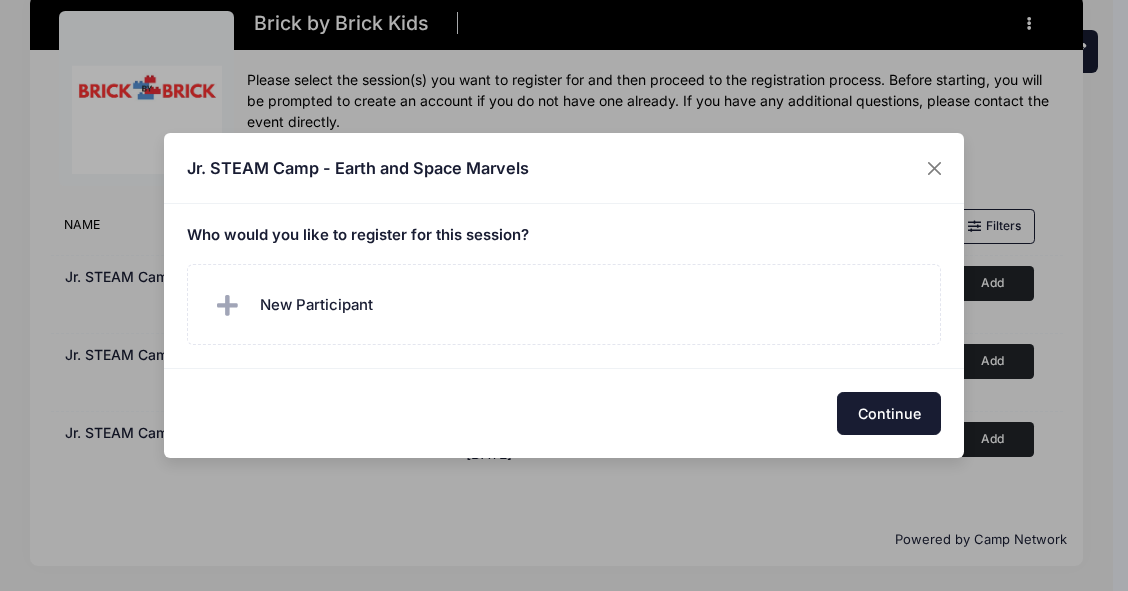 click on "Continue" at bounding box center [889, 413] 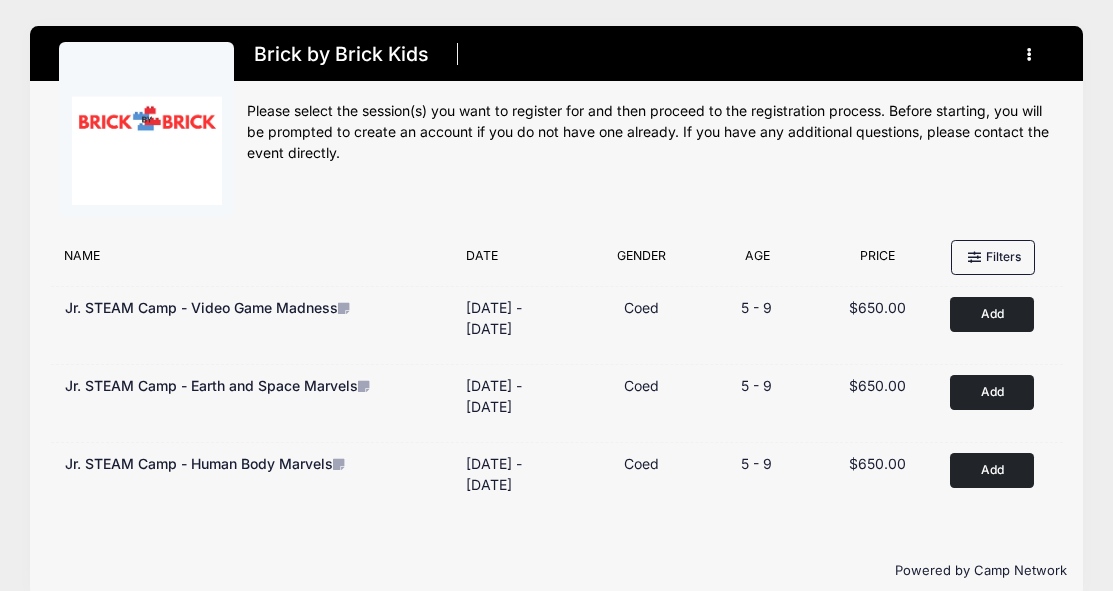 scroll, scrollTop: 1, scrollLeft: 0, axis: vertical 